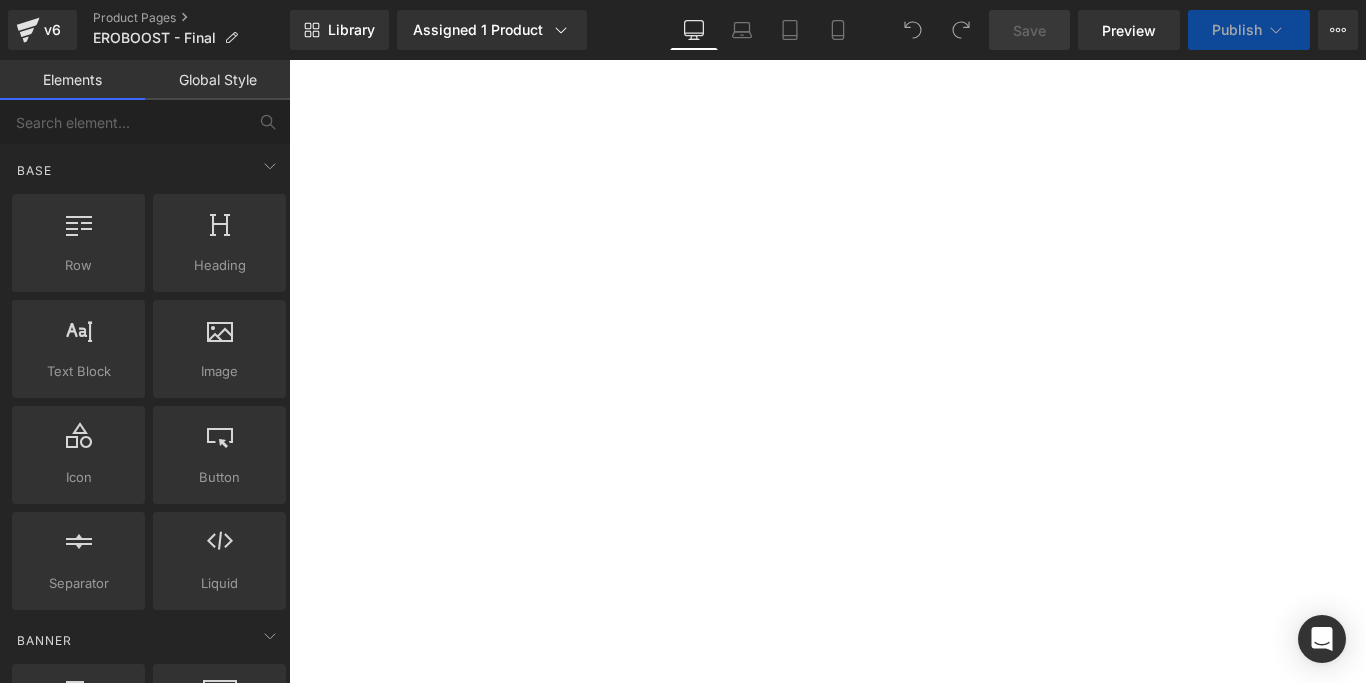 scroll, scrollTop: 0, scrollLeft: 0, axis: both 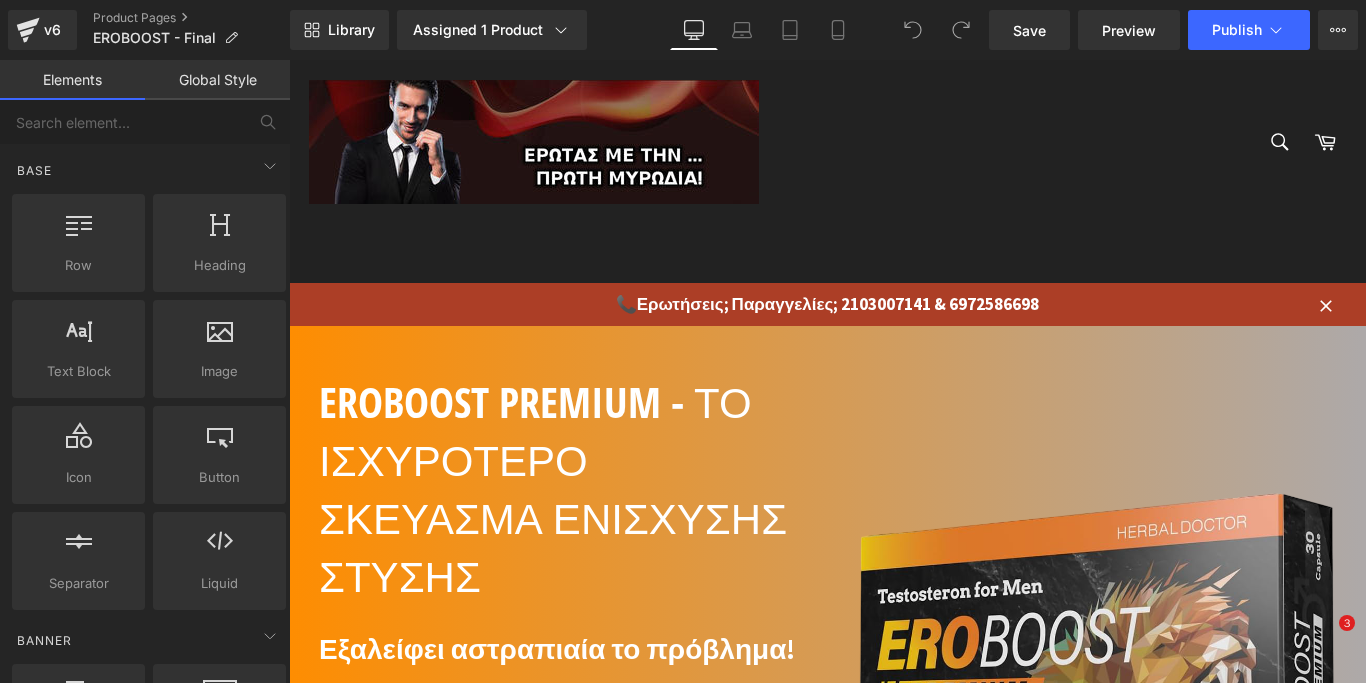 click on "ΠΑΡΑΓΓΕΛΙΑ Button" at bounding box center [558, 929] 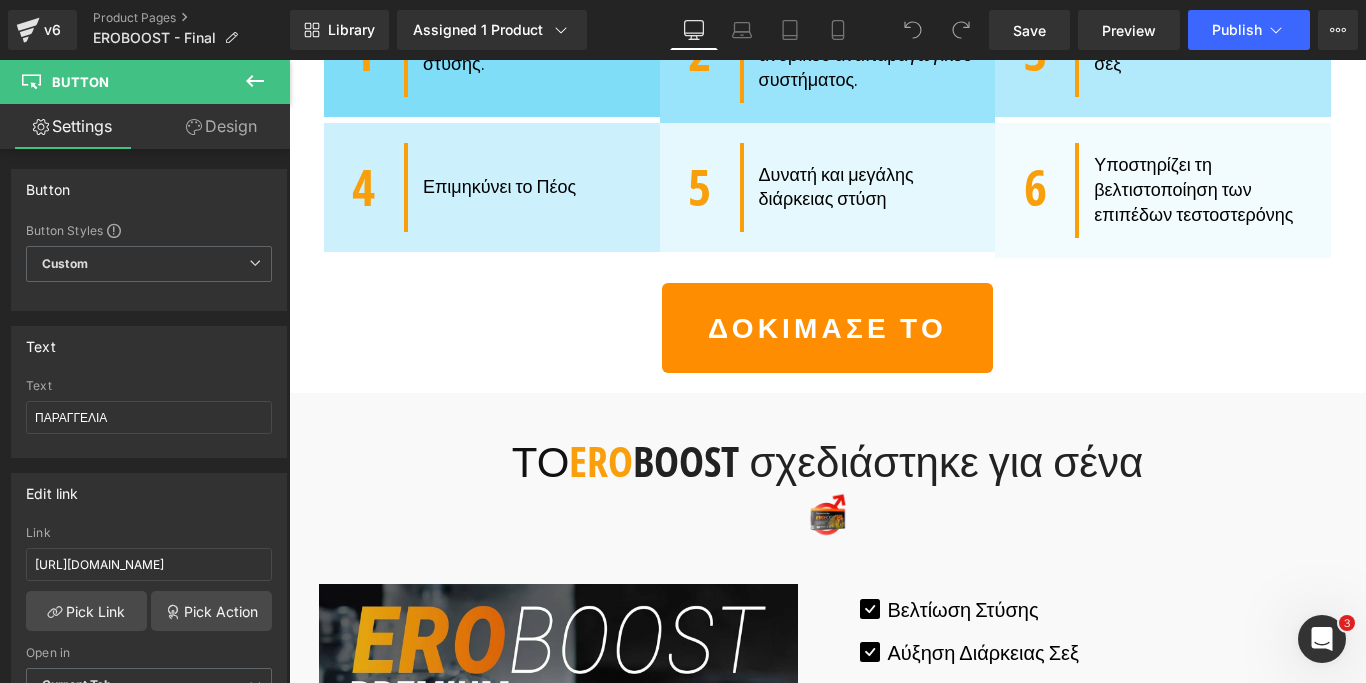 scroll, scrollTop: 1632, scrollLeft: 0, axis: vertical 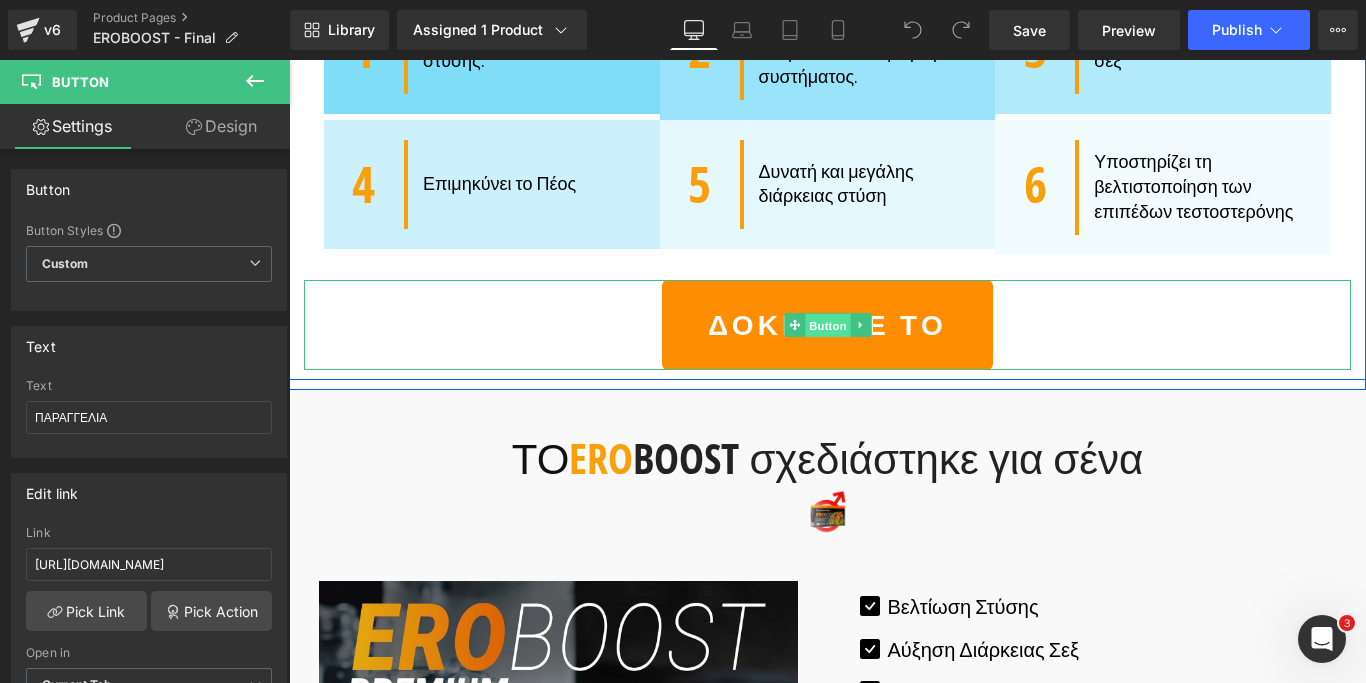click on "Button" at bounding box center [828, 326] 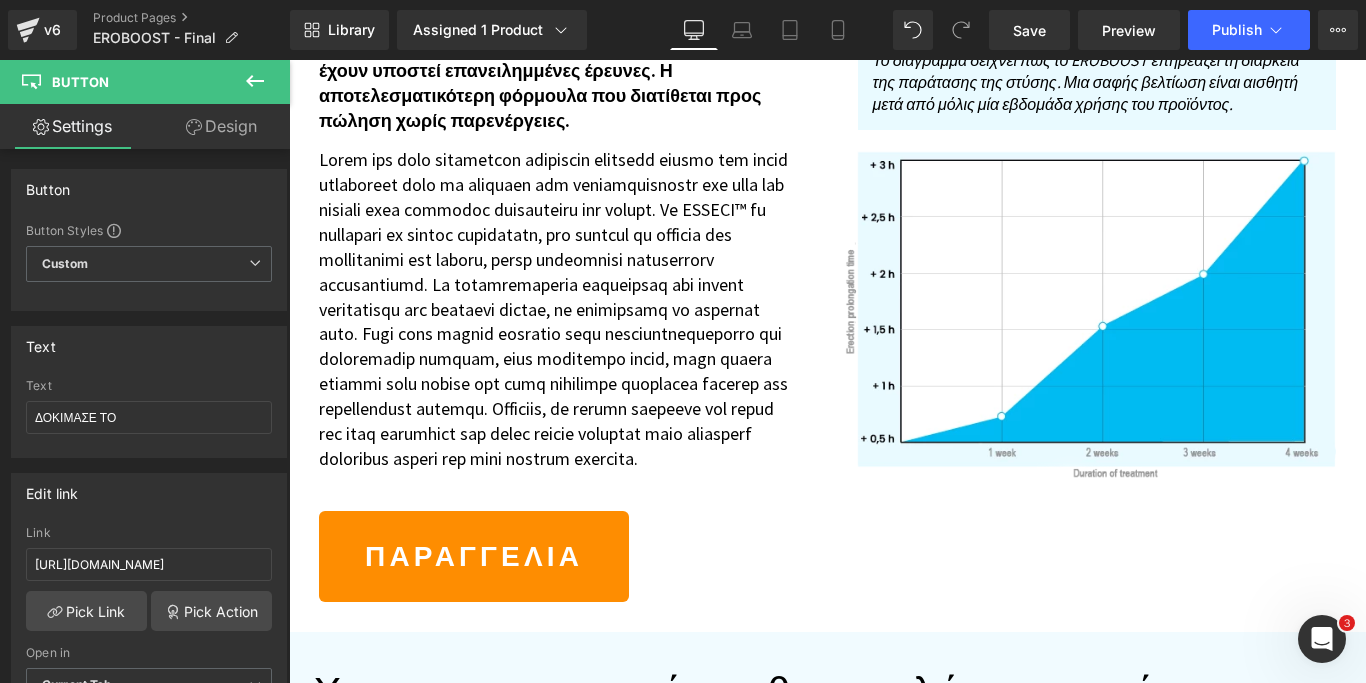 scroll, scrollTop: 3264, scrollLeft: 0, axis: vertical 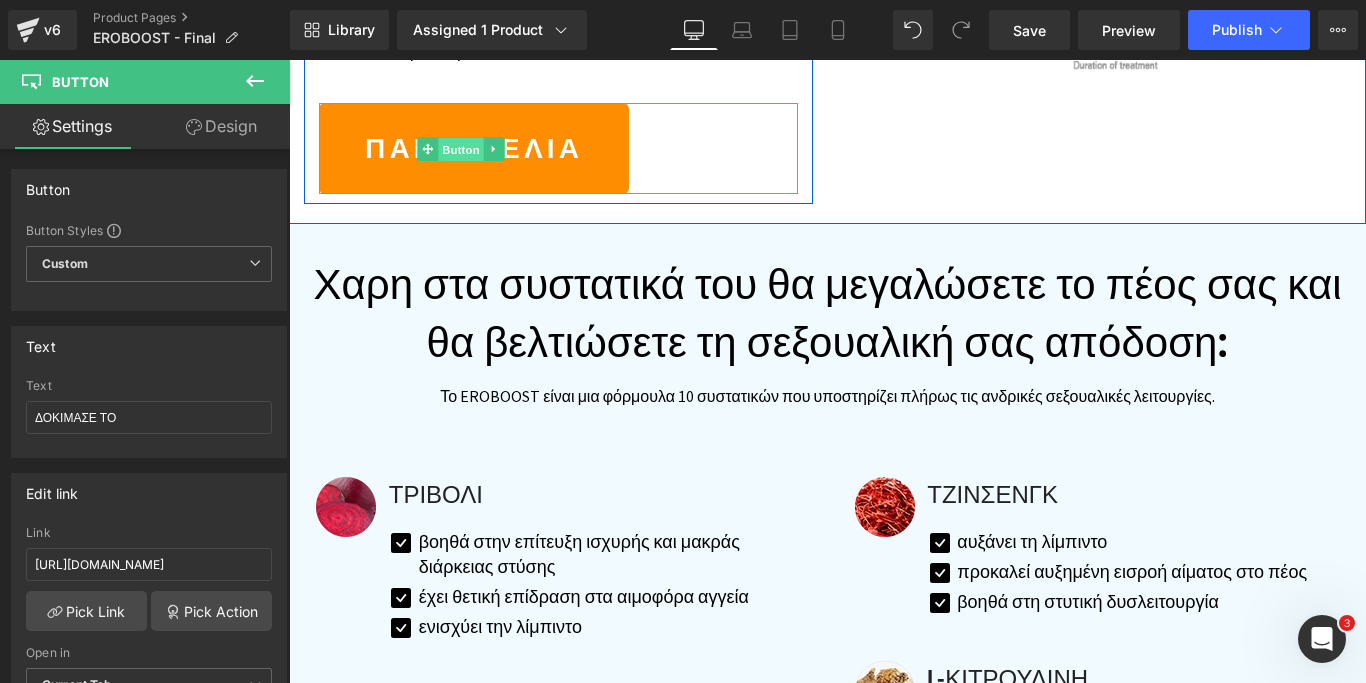 click on "Button" at bounding box center [461, 149] 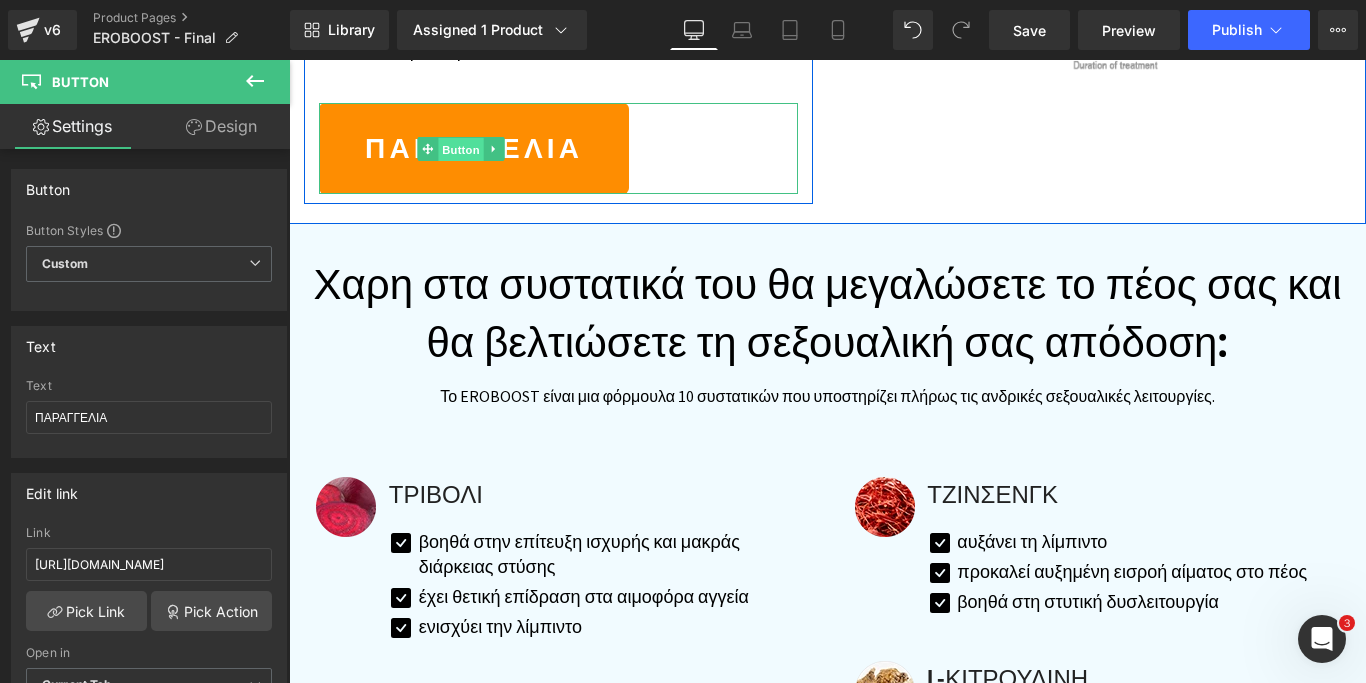click on "Button" at bounding box center [461, 149] 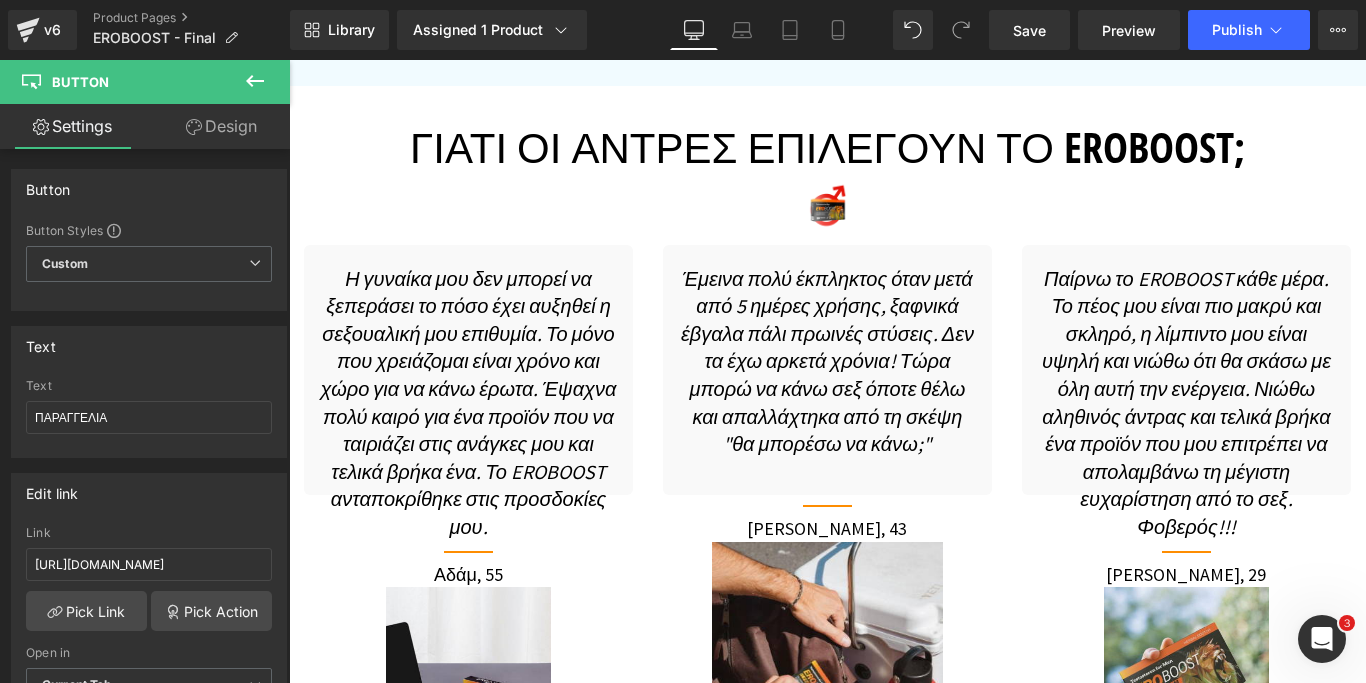 scroll, scrollTop: 4998, scrollLeft: 0, axis: vertical 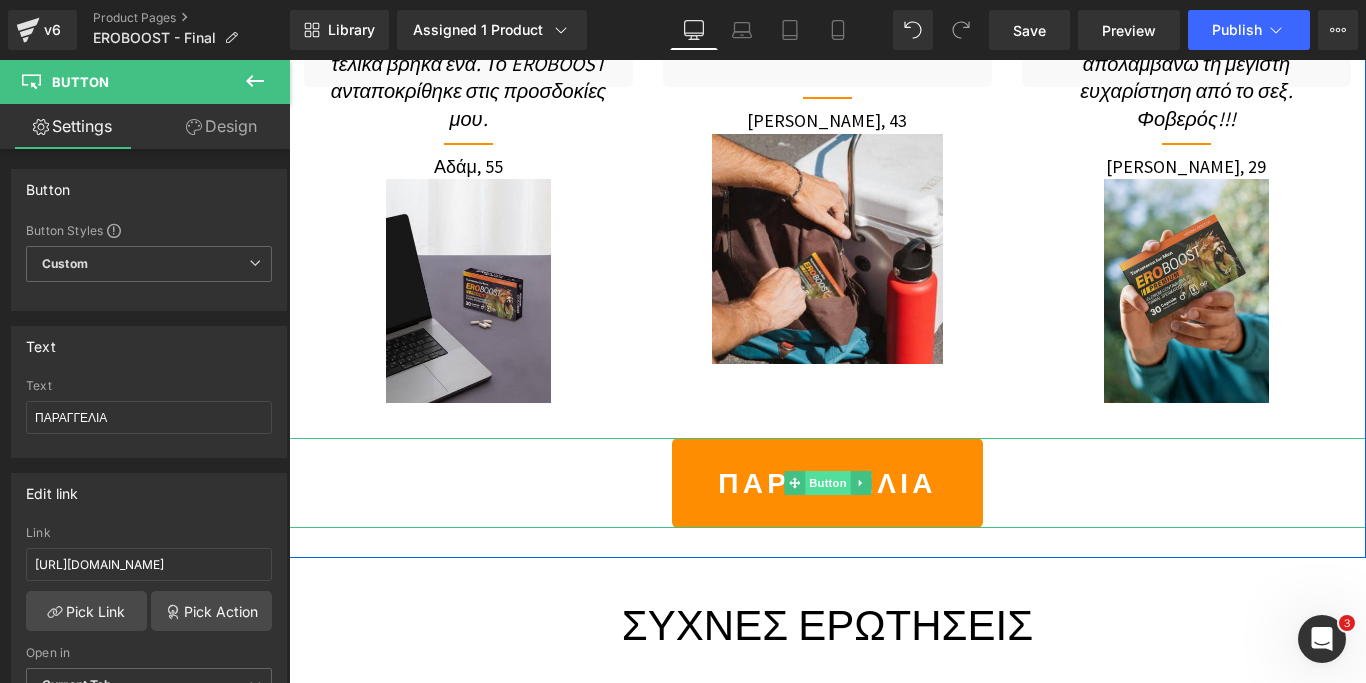 click on "Button" at bounding box center [828, 483] 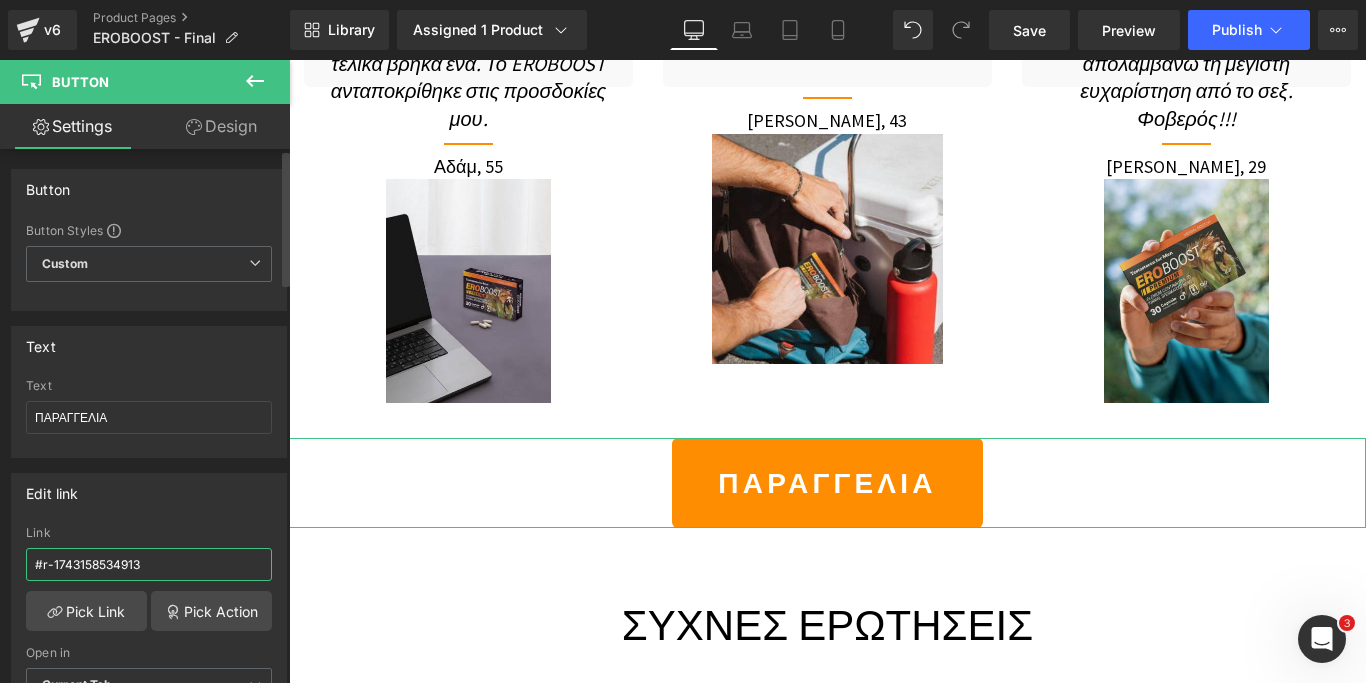 drag, startPoint x: 185, startPoint y: 568, endPoint x: 0, endPoint y: 550, distance: 185.87361 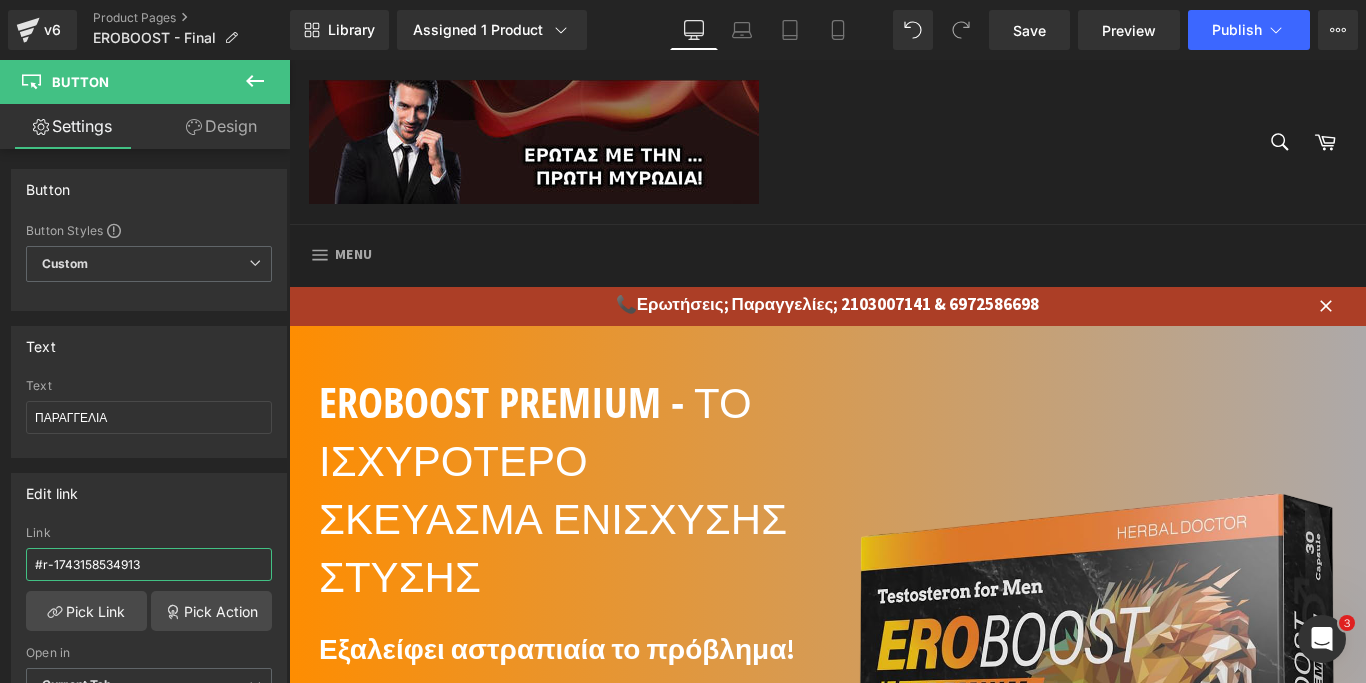 scroll, scrollTop: 408, scrollLeft: 0, axis: vertical 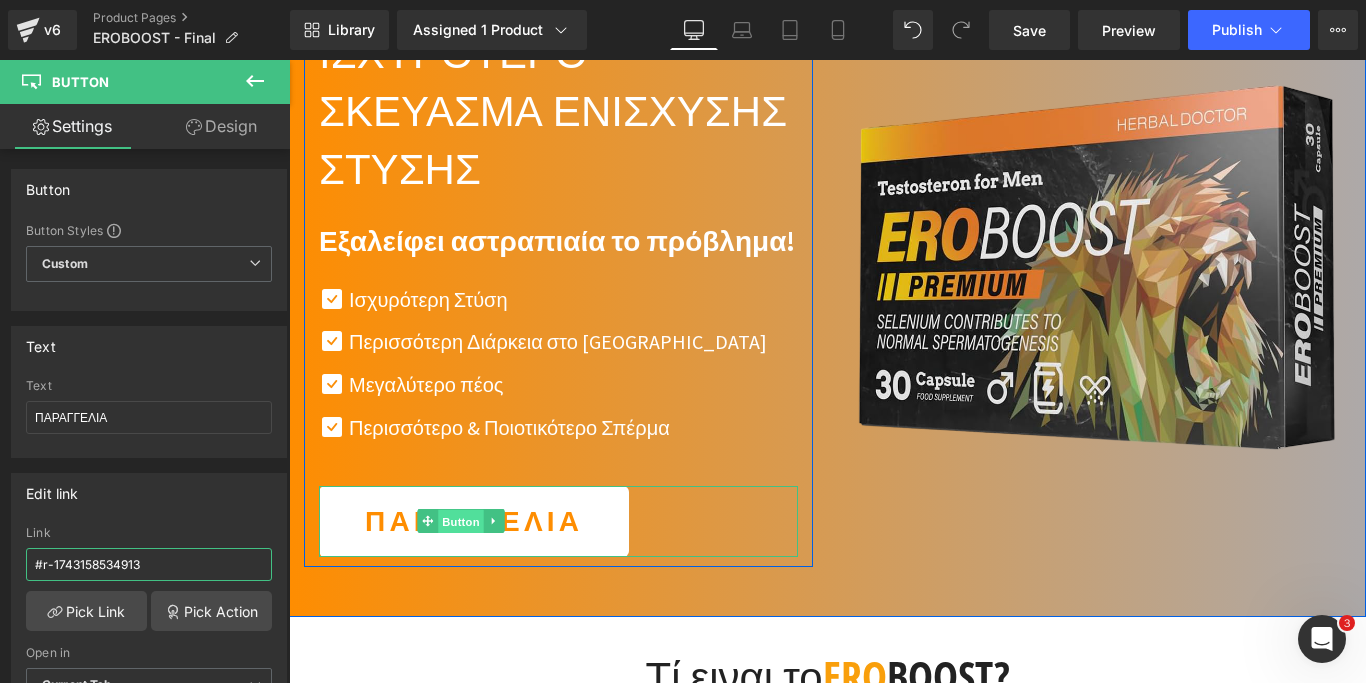 click on "Button" at bounding box center (461, 522) 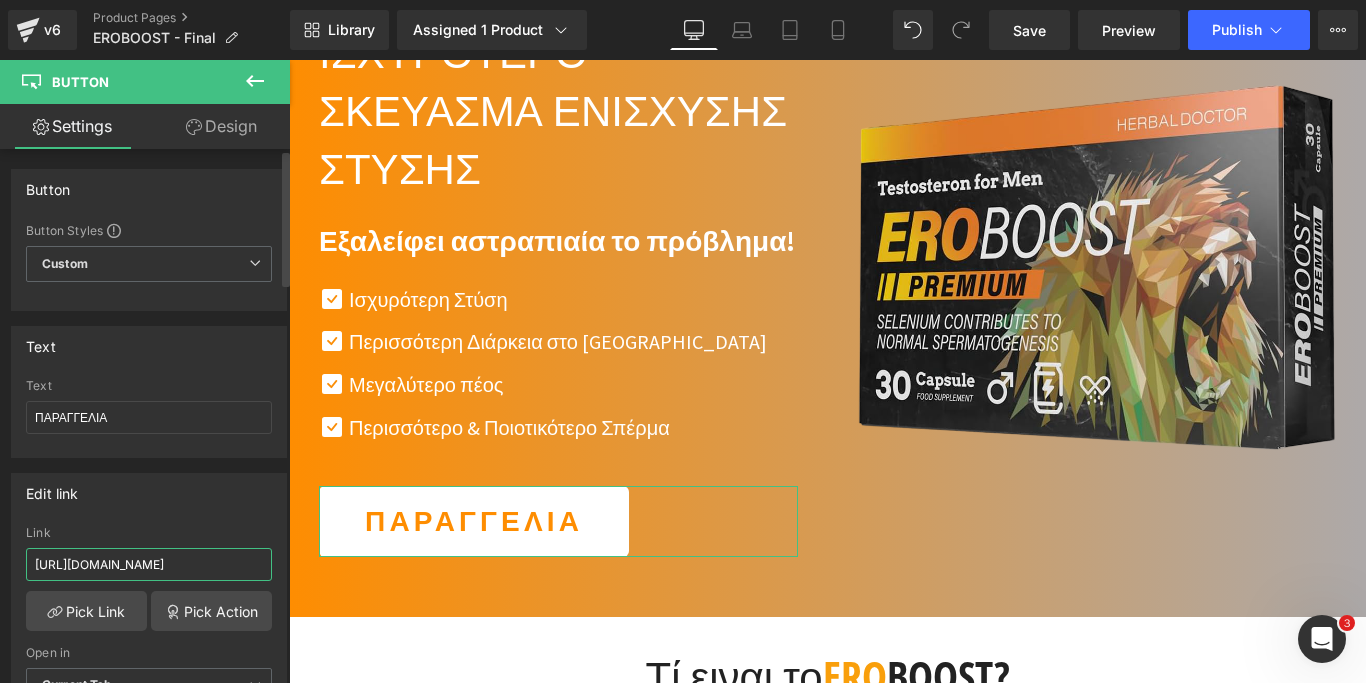 drag, startPoint x: 237, startPoint y: 566, endPoint x: 0, endPoint y: 568, distance: 237.00844 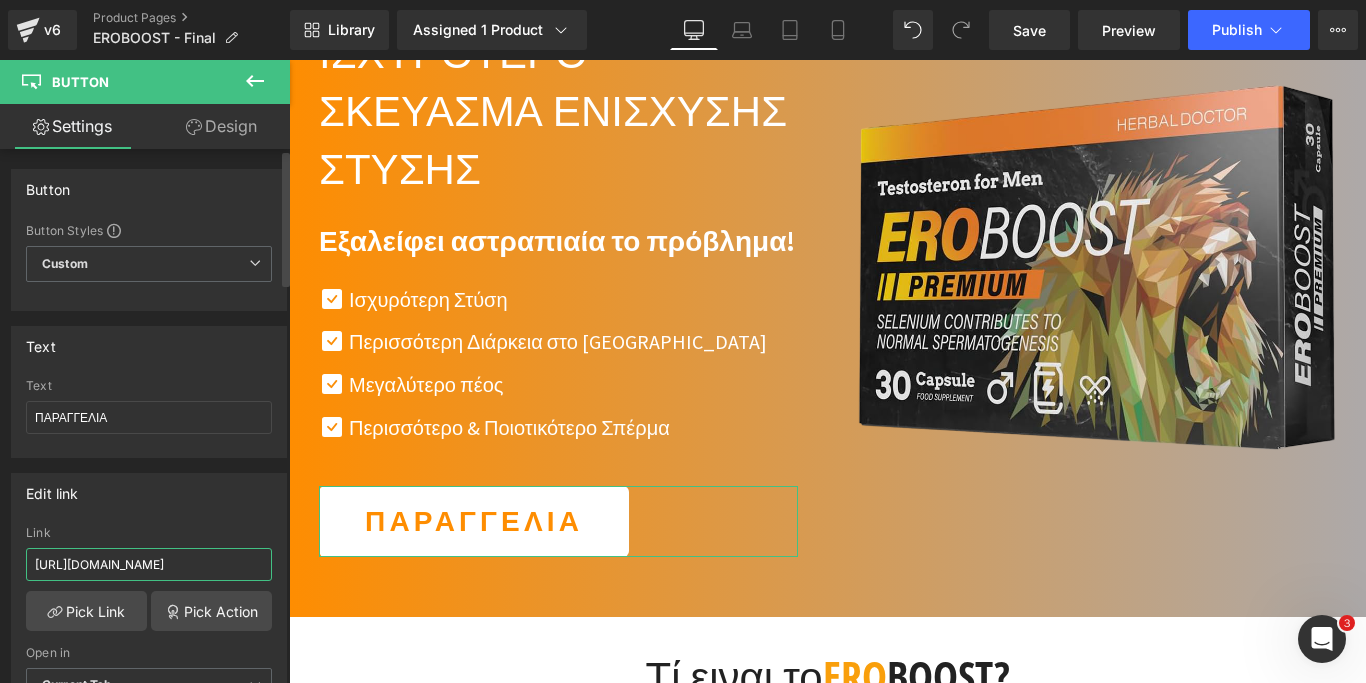 click on "[URL][DOMAIN_NAME]" at bounding box center (149, 564) 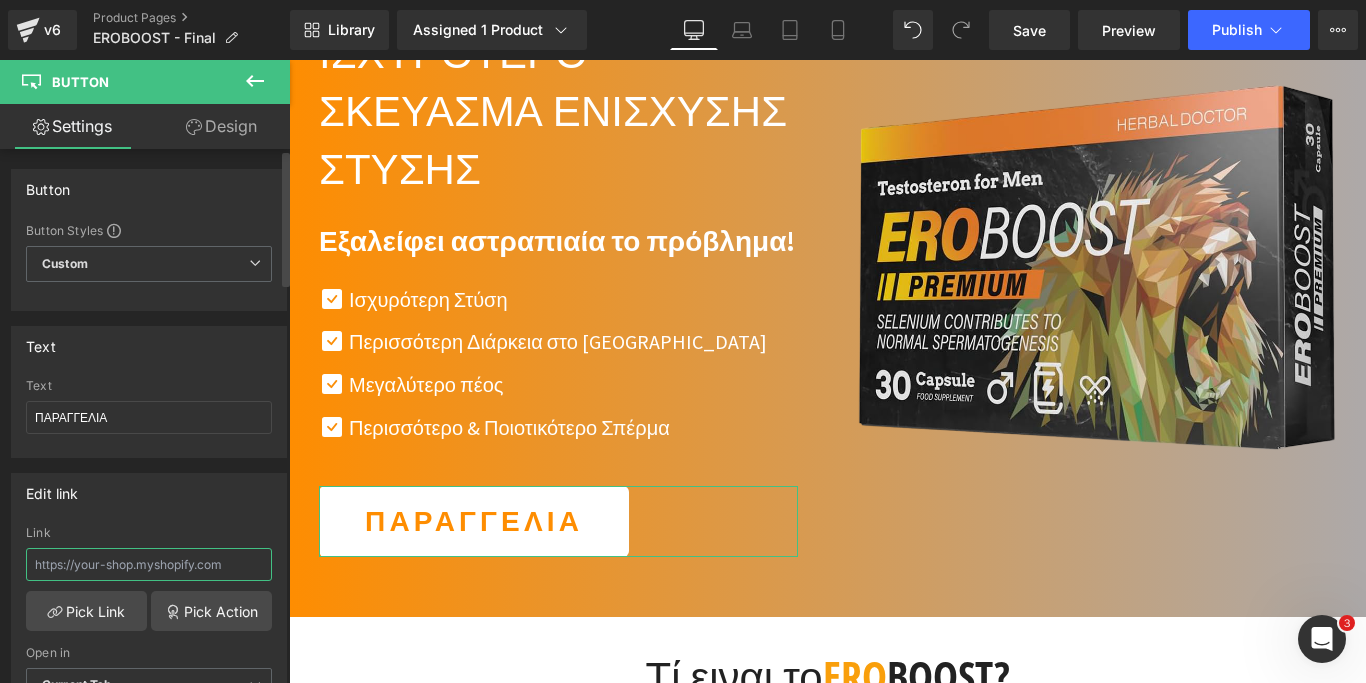 paste on "#r-1743158534913" 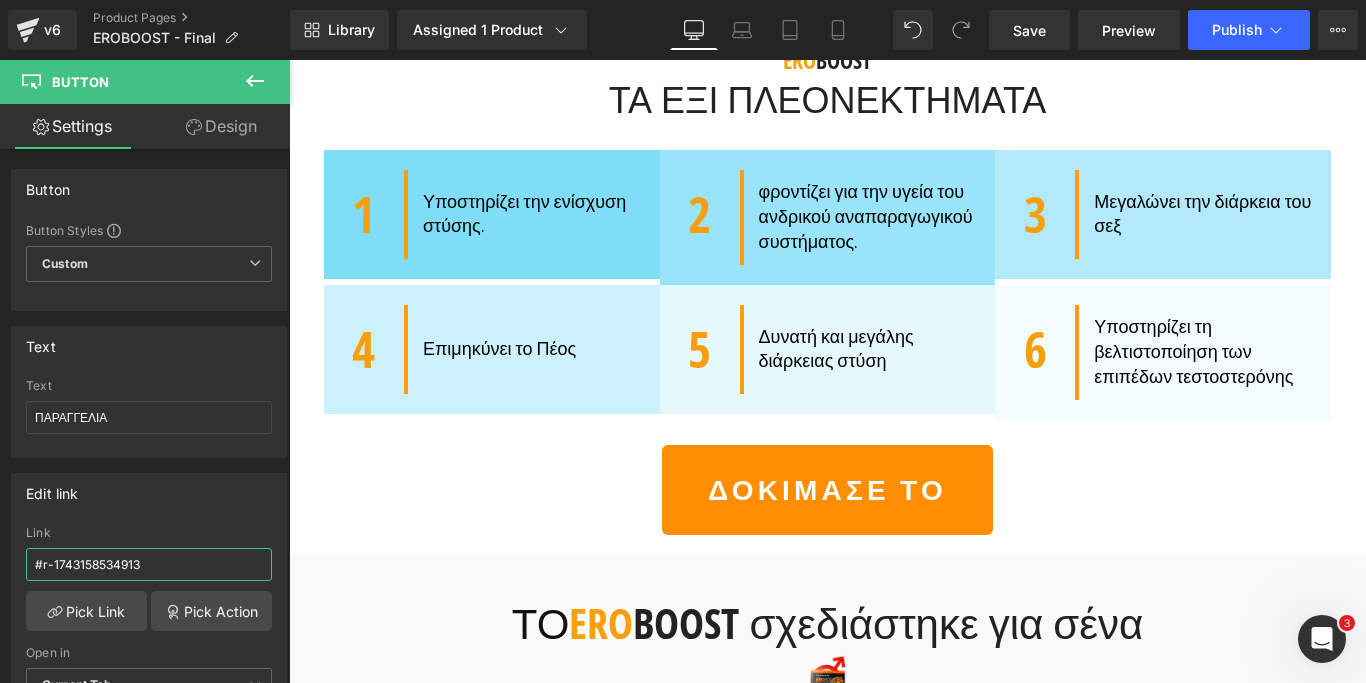 scroll, scrollTop: 1530, scrollLeft: 0, axis: vertical 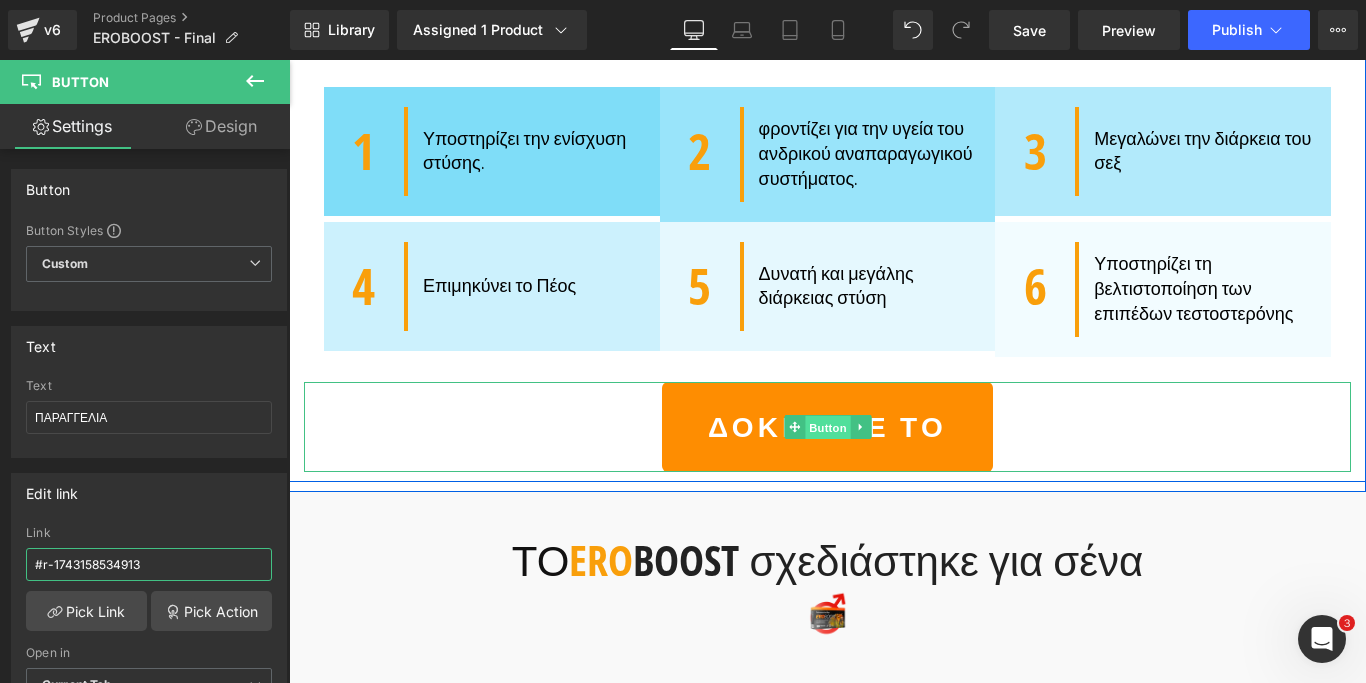 click on "Button" at bounding box center (828, 428) 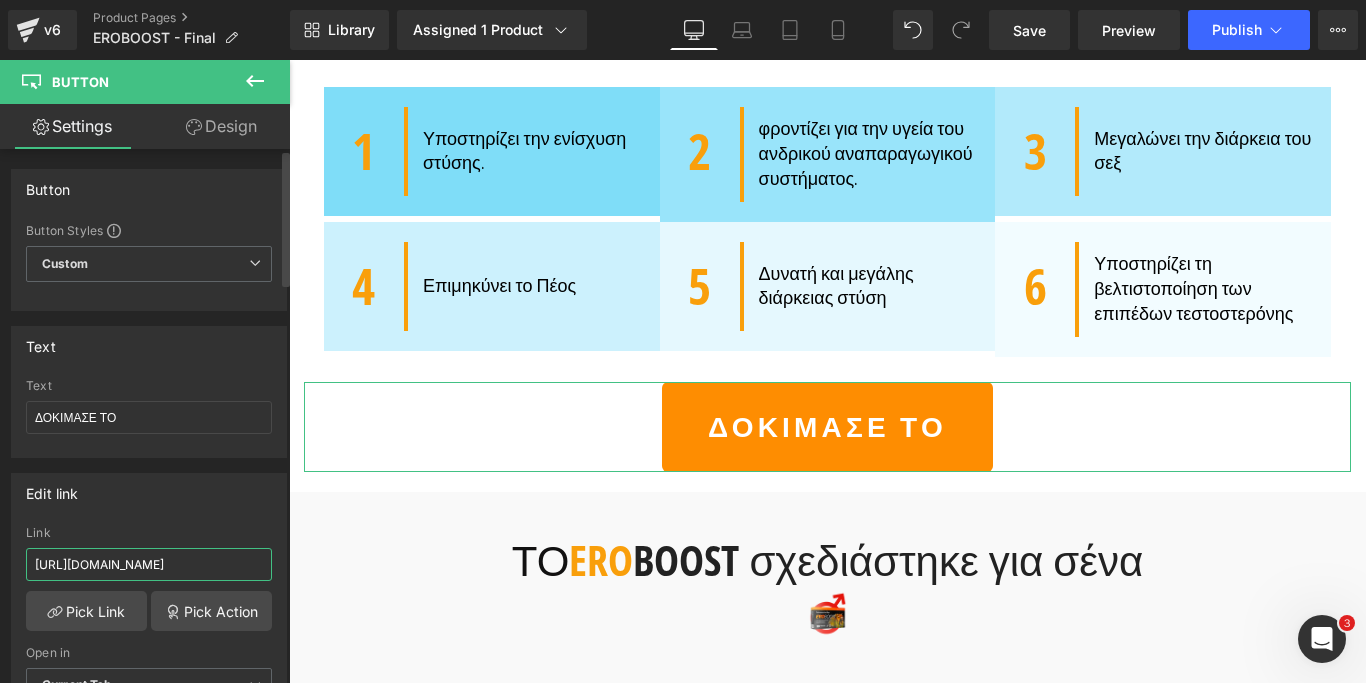 drag, startPoint x: 235, startPoint y: 561, endPoint x: 0, endPoint y: 546, distance: 235.47824 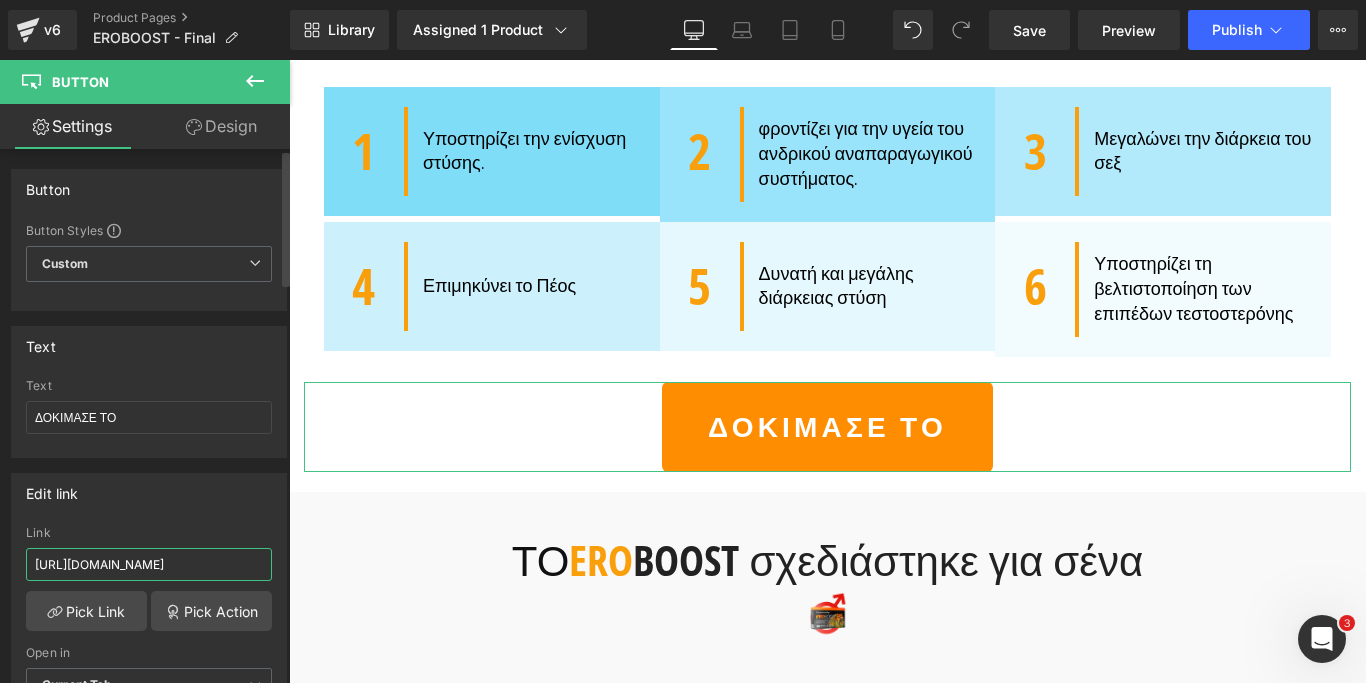 click on "[URL][DOMAIN_NAME]" at bounding box center [149, 564] 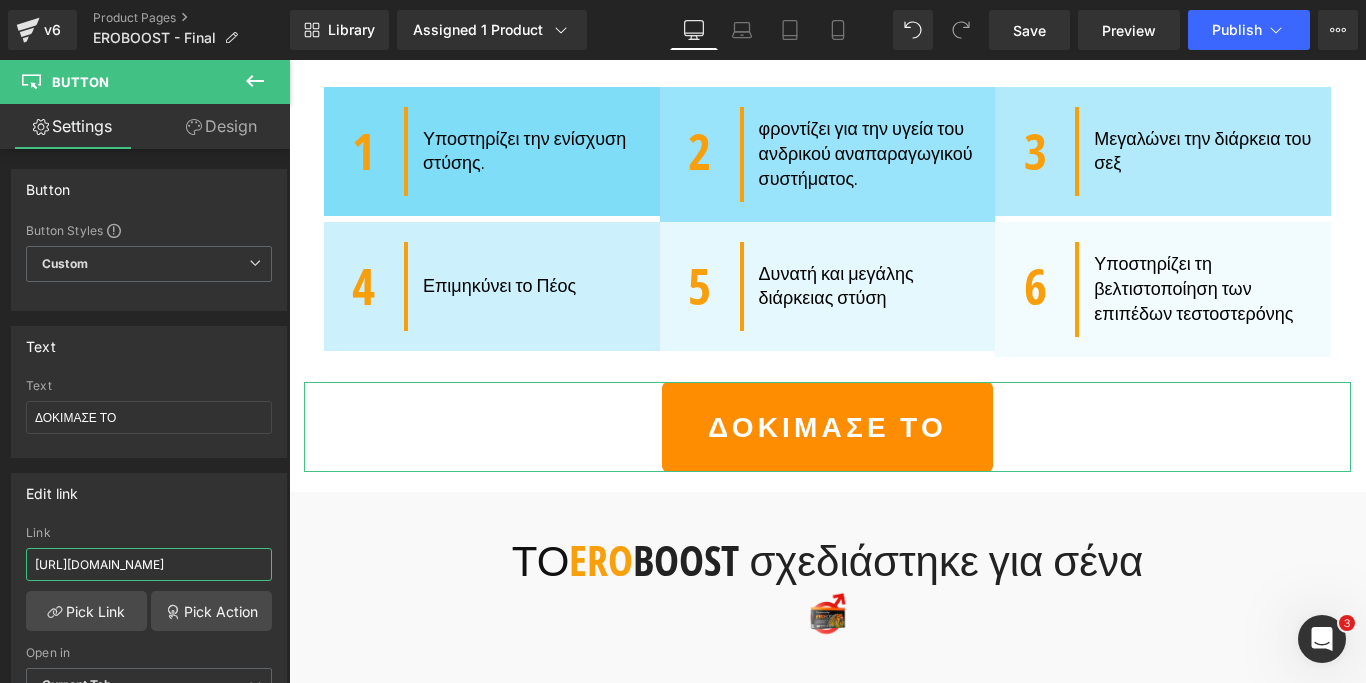 paste on "#r-1743158534913" 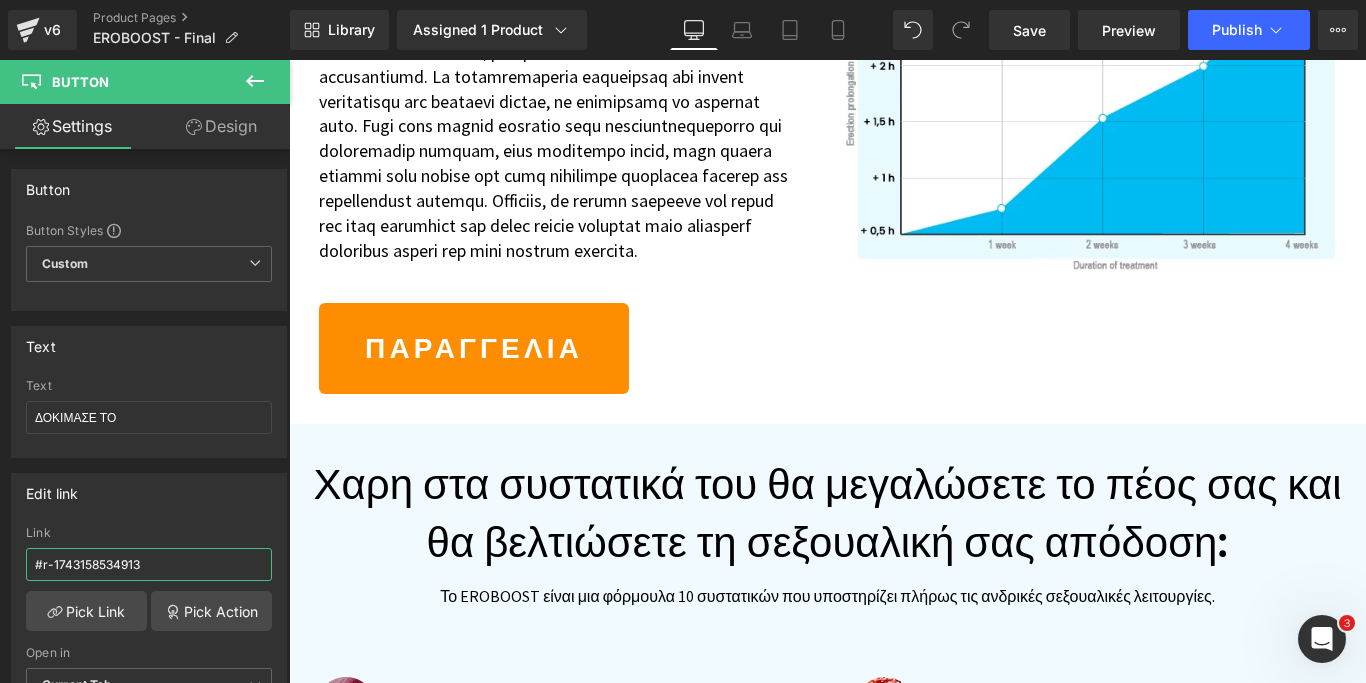 scroll, scrollTop: 3060, scrollLeft: 0, axis: vertical 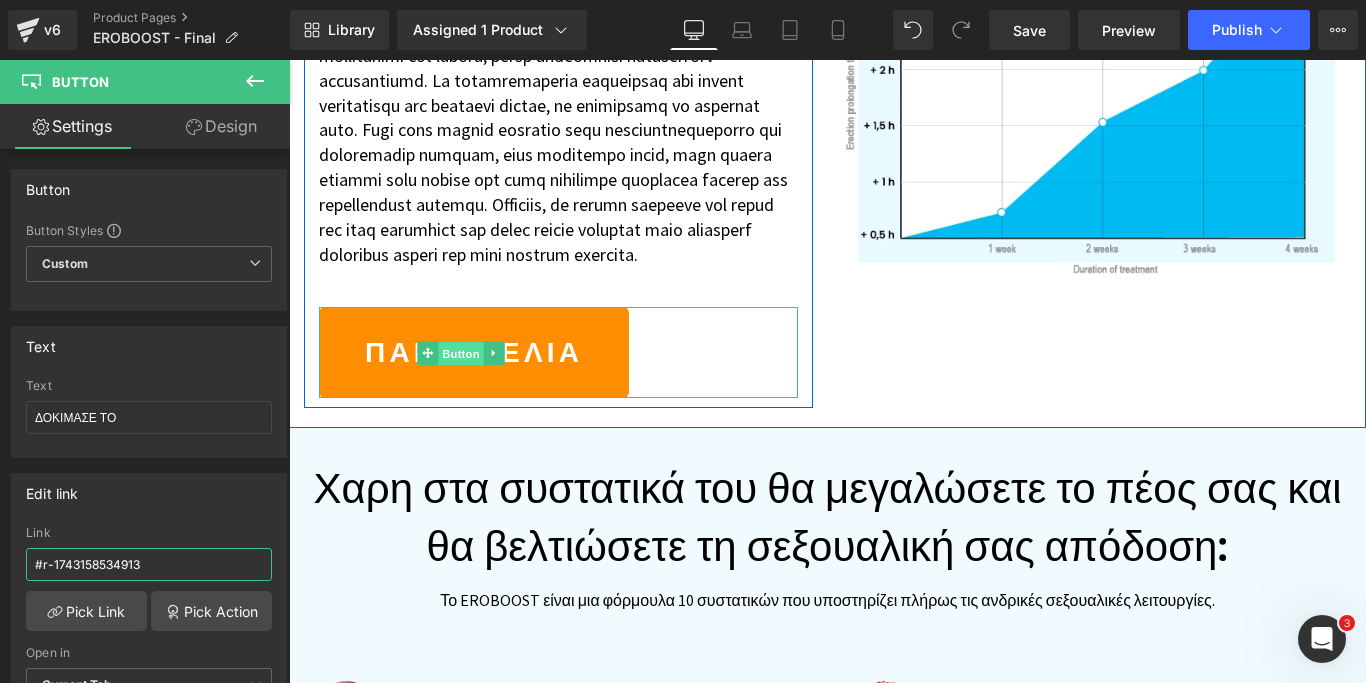 click on "Button" at bounding box center [461, 353] 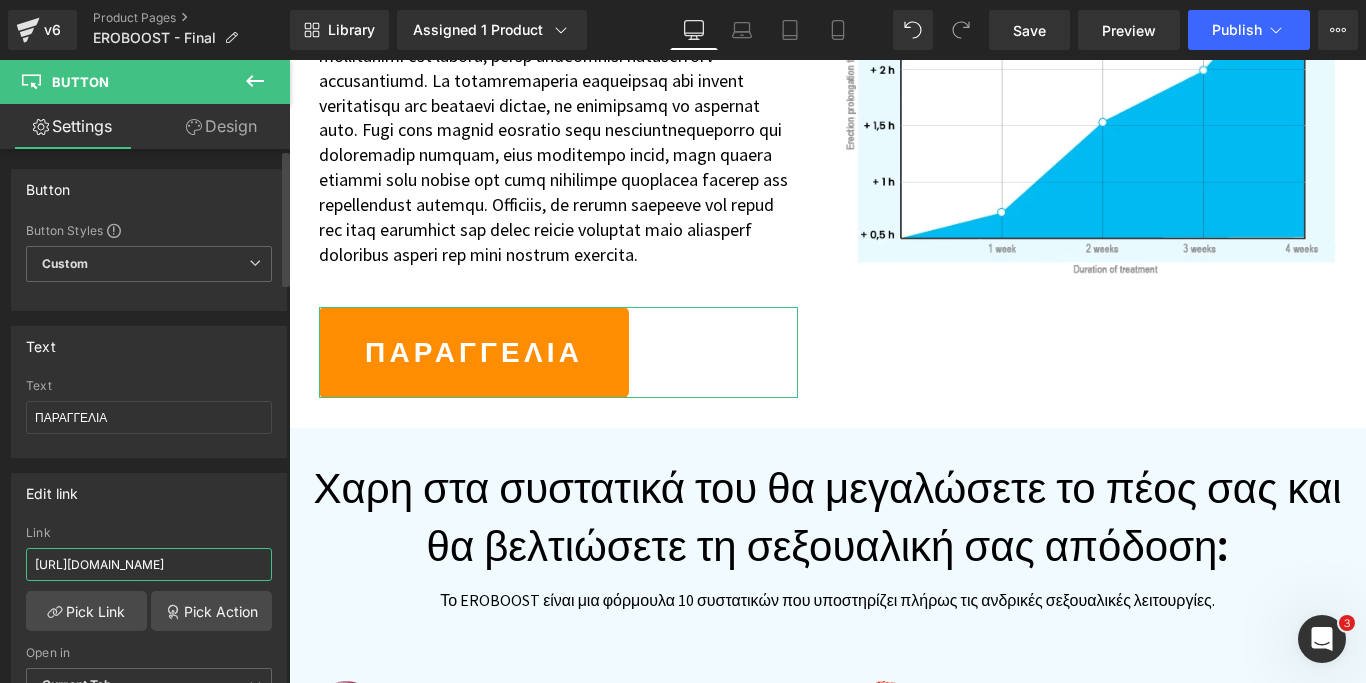 drag, startPoint x: 34, startPoint y: 562, endPoint x: 643, endPoint y: 637, distance: 613.6008 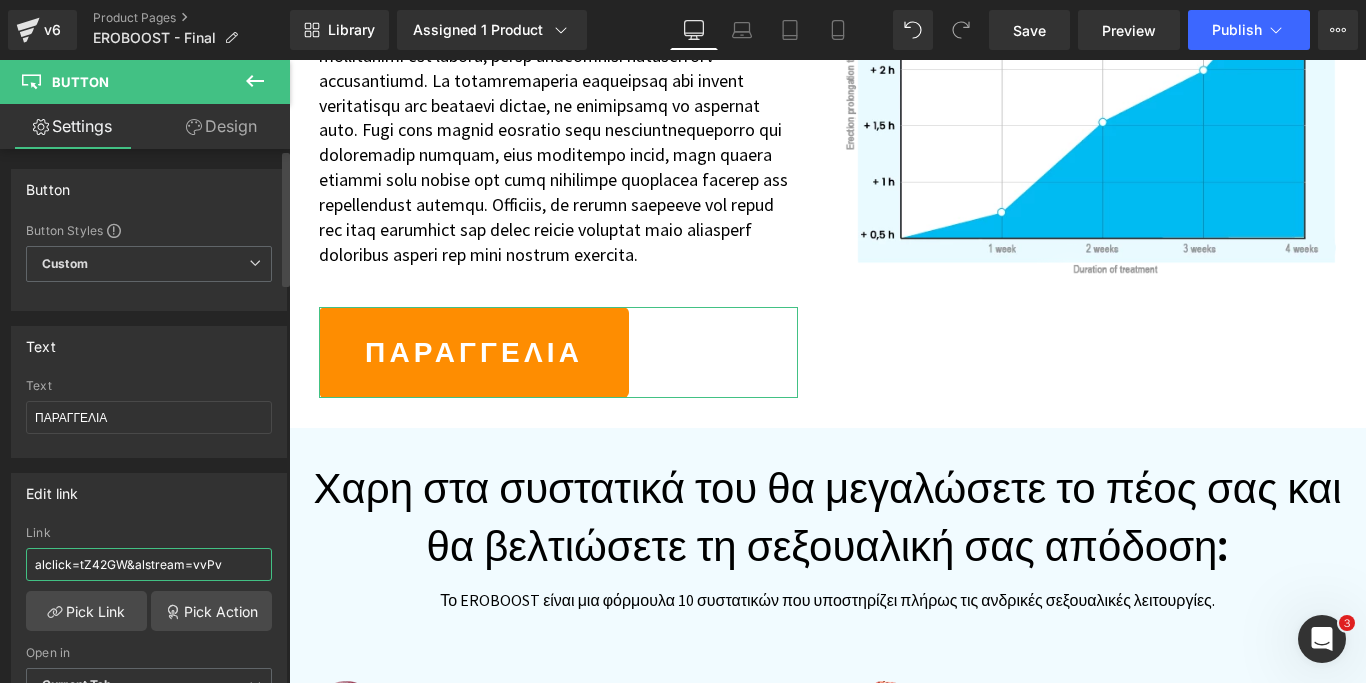 paste on "#r-1743158534913" 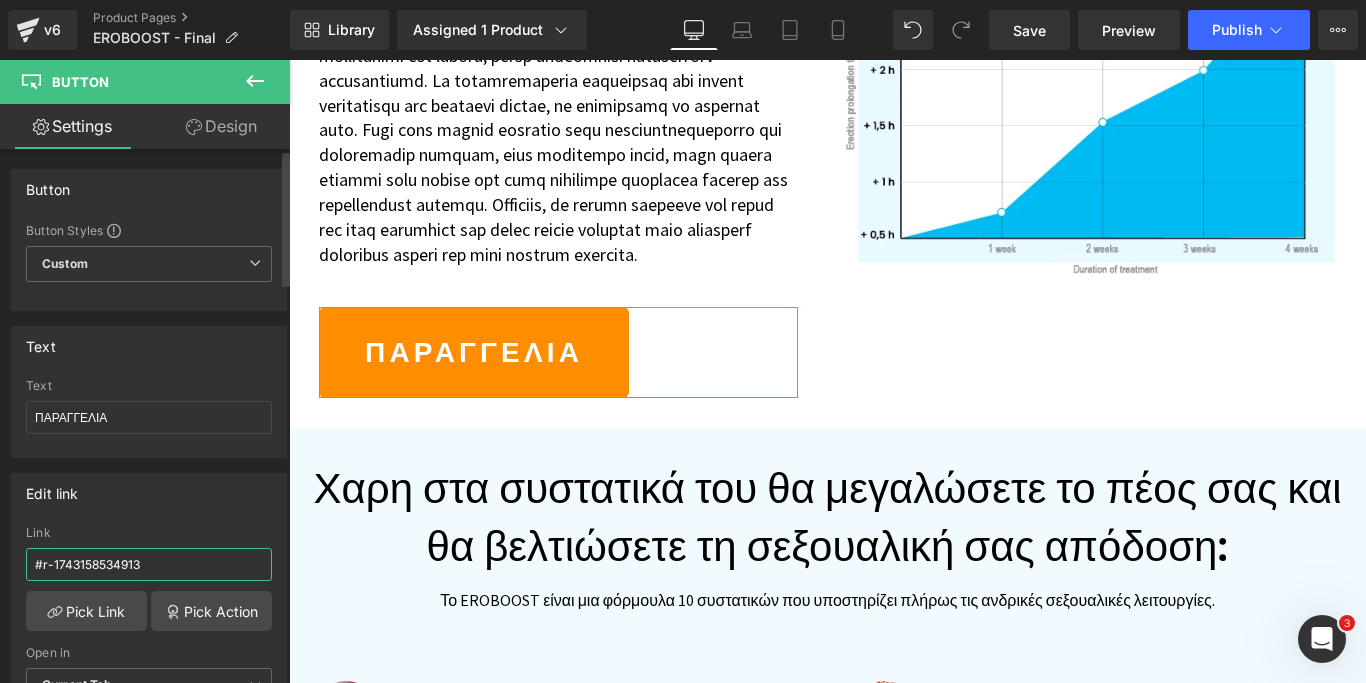 click on "#r-1743158534913" at bounding box center [149, 564] 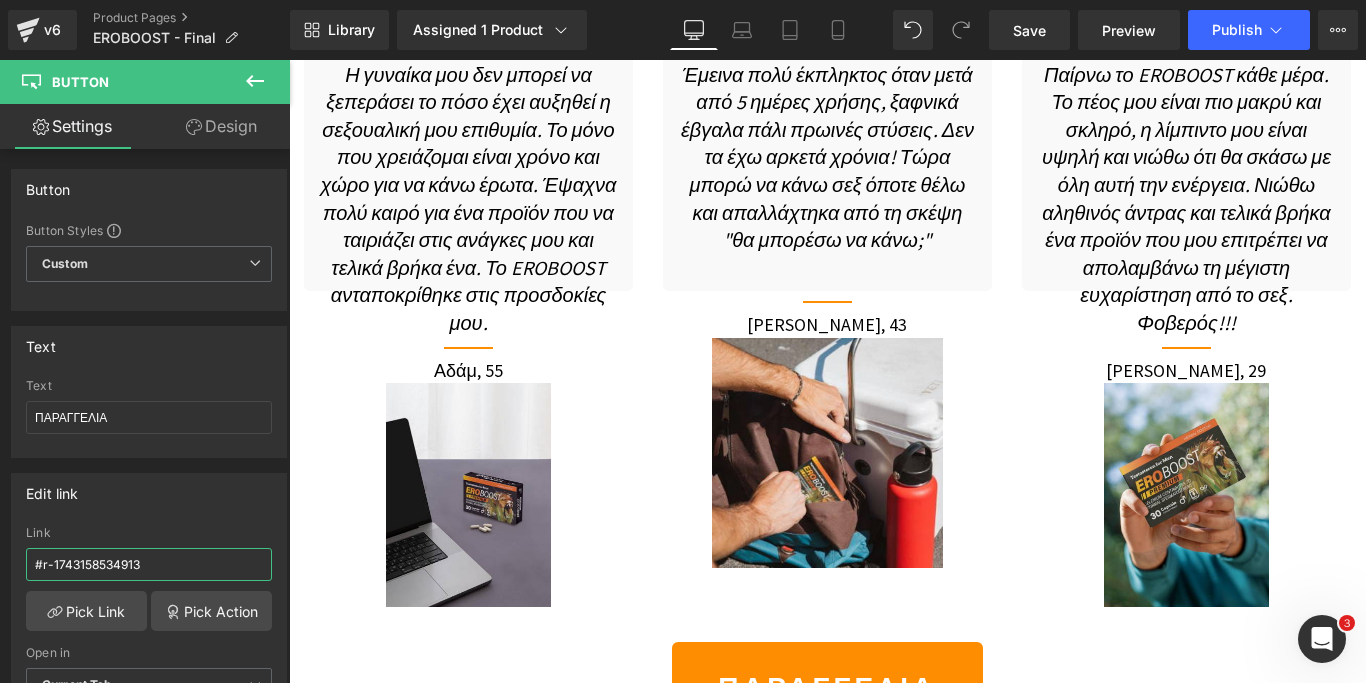 scroll, scrollTop: 5202, scrollLeft: 0, axis: vertical 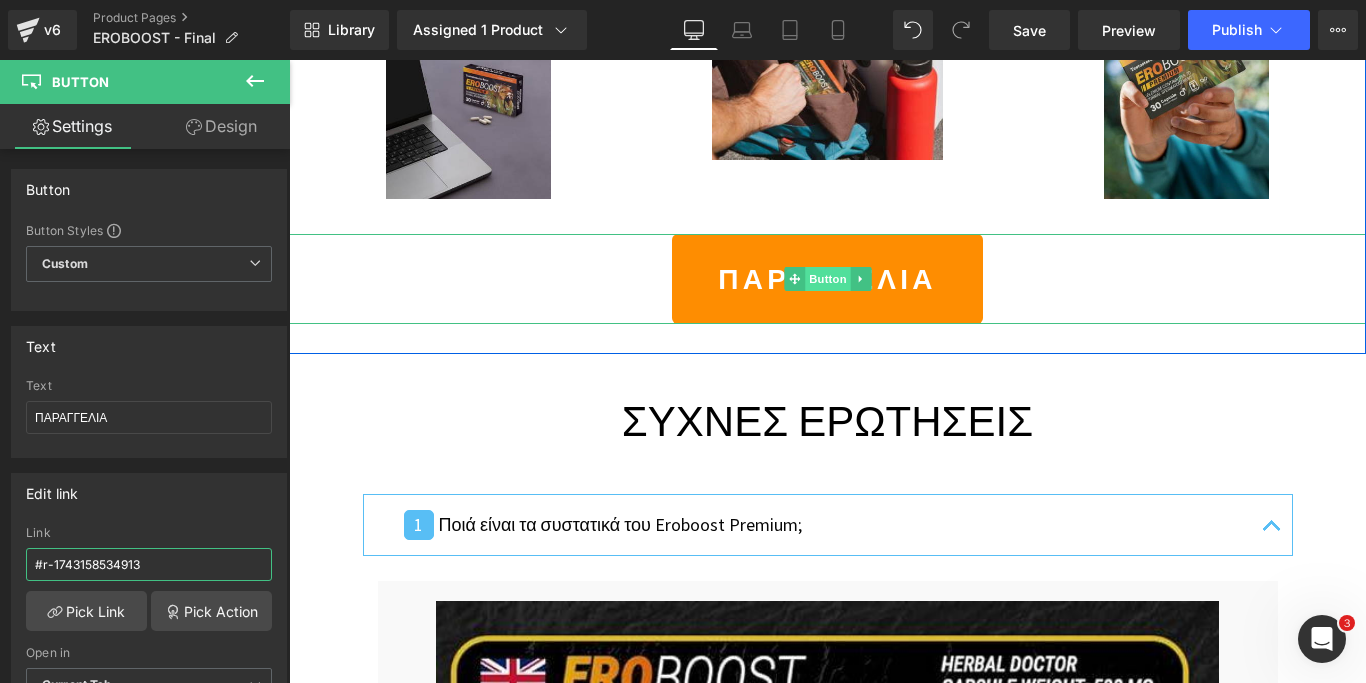 click on "Button" at bounding box center [828, 279] 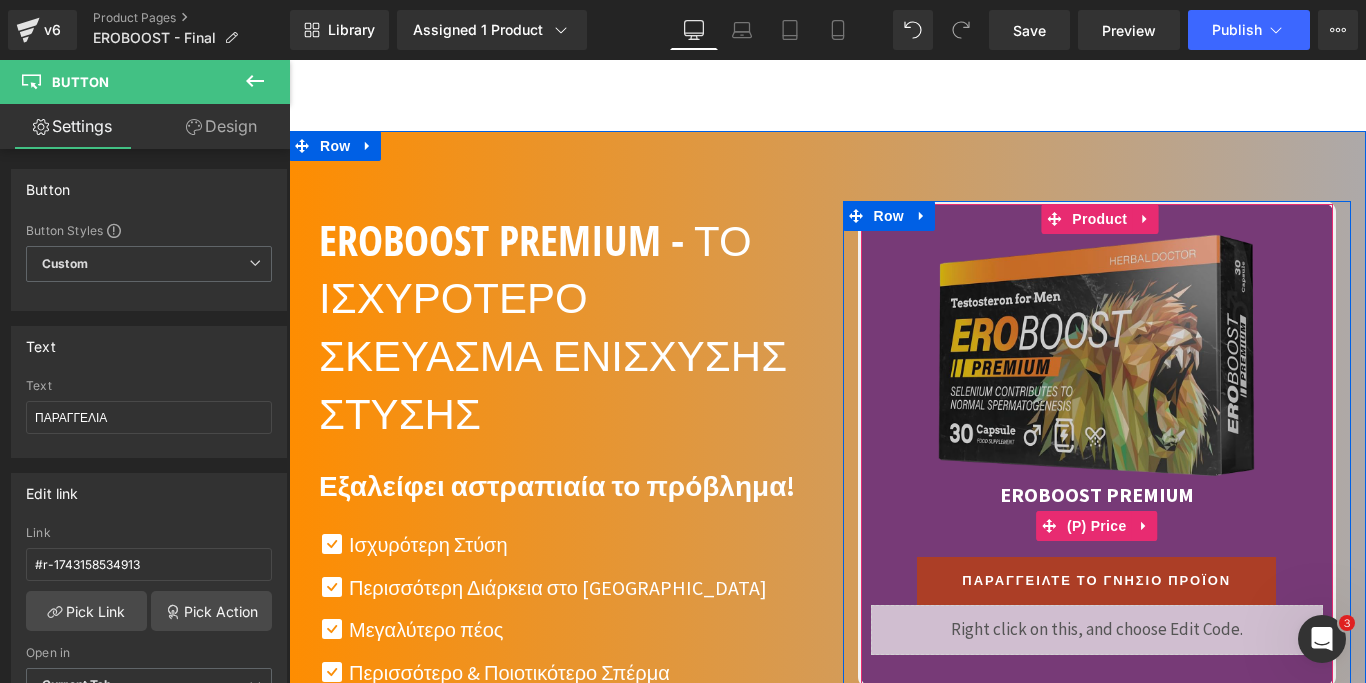 scroll, scrollTop: 7344, scrollLeft: 0, axis: vertical 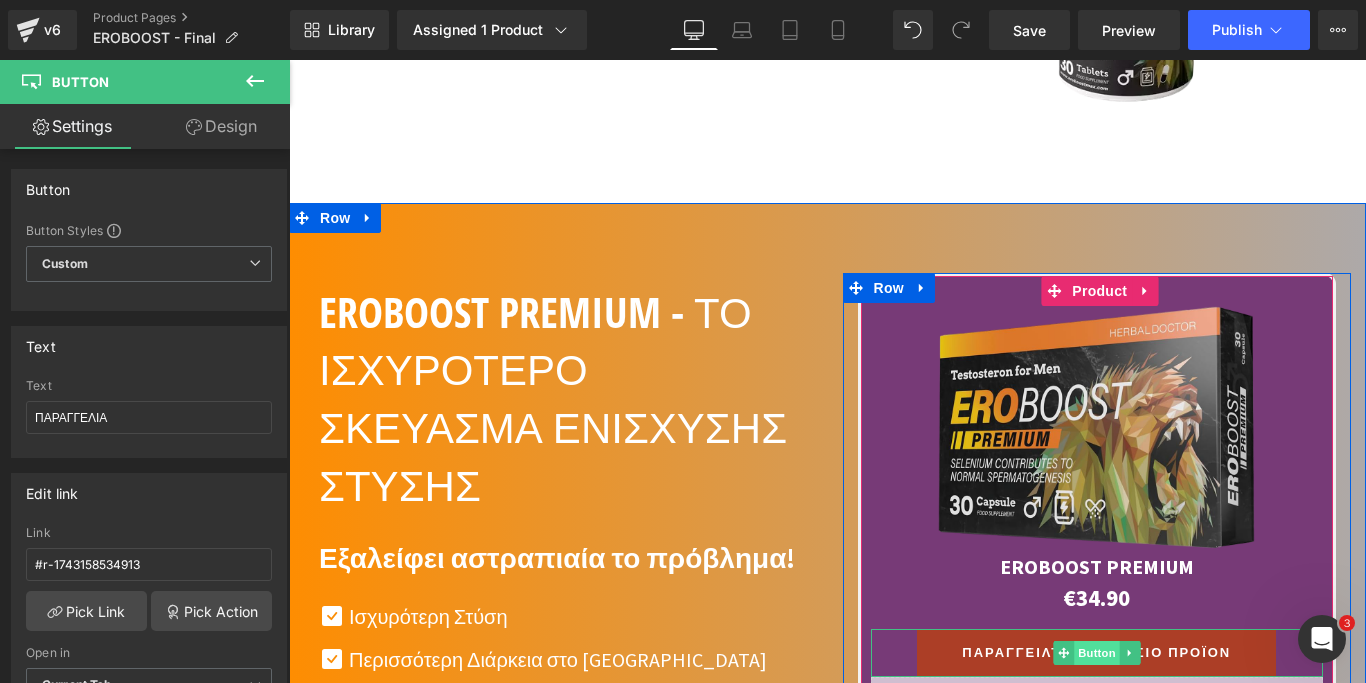 click on "Button" at bounding box center (1097, 653) 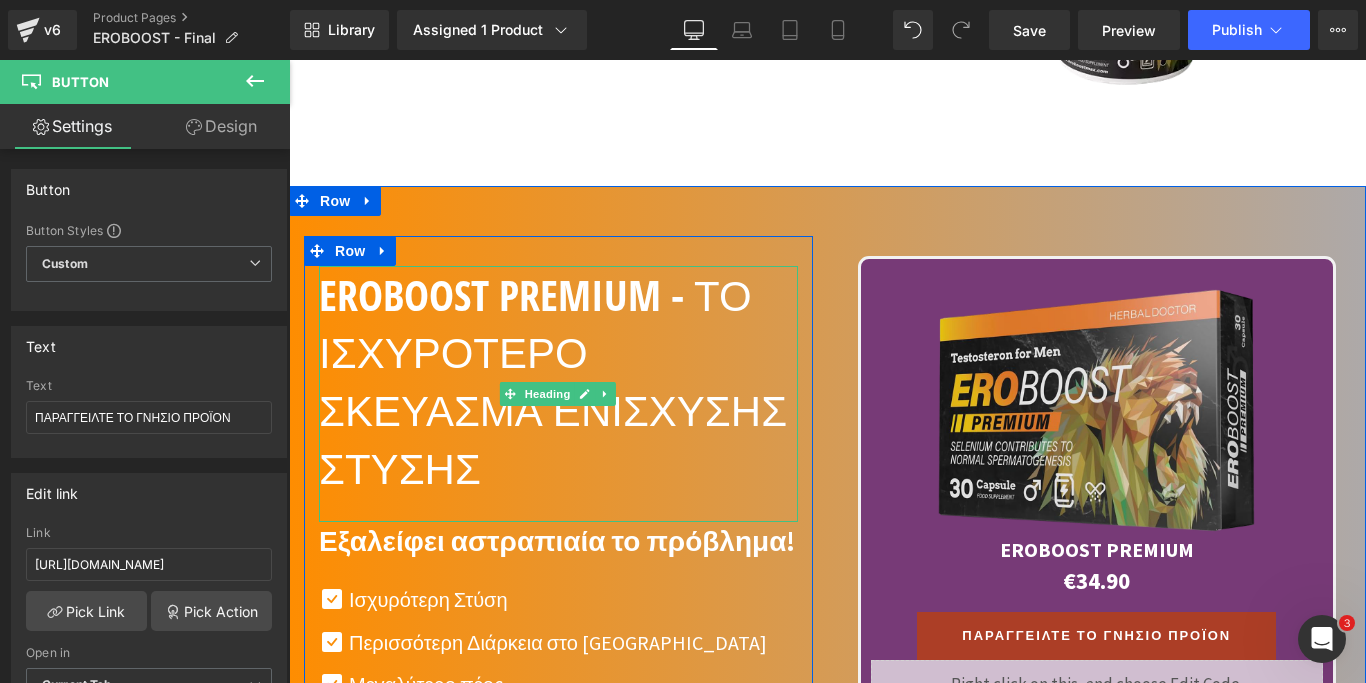 scroll, scrollTop: 7446, scrollLeft: 0, axis: vertical 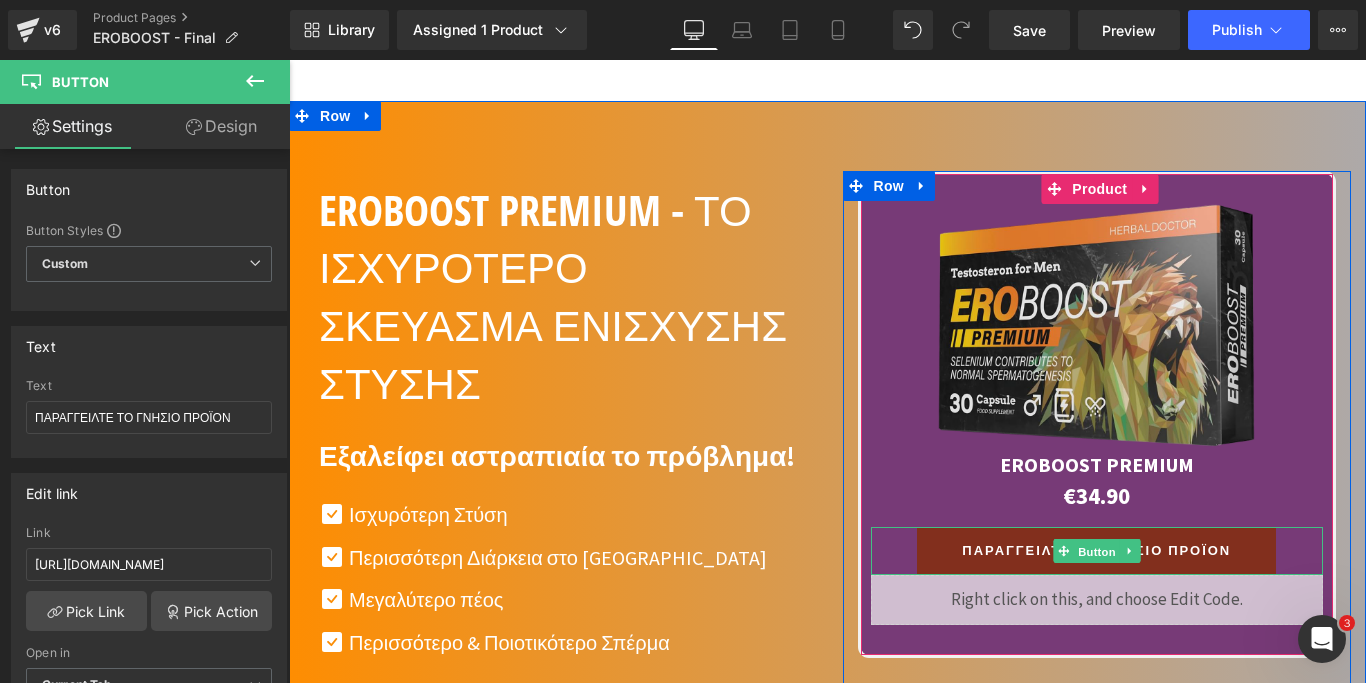 click on "Button" at bounding box center [1097, 552] 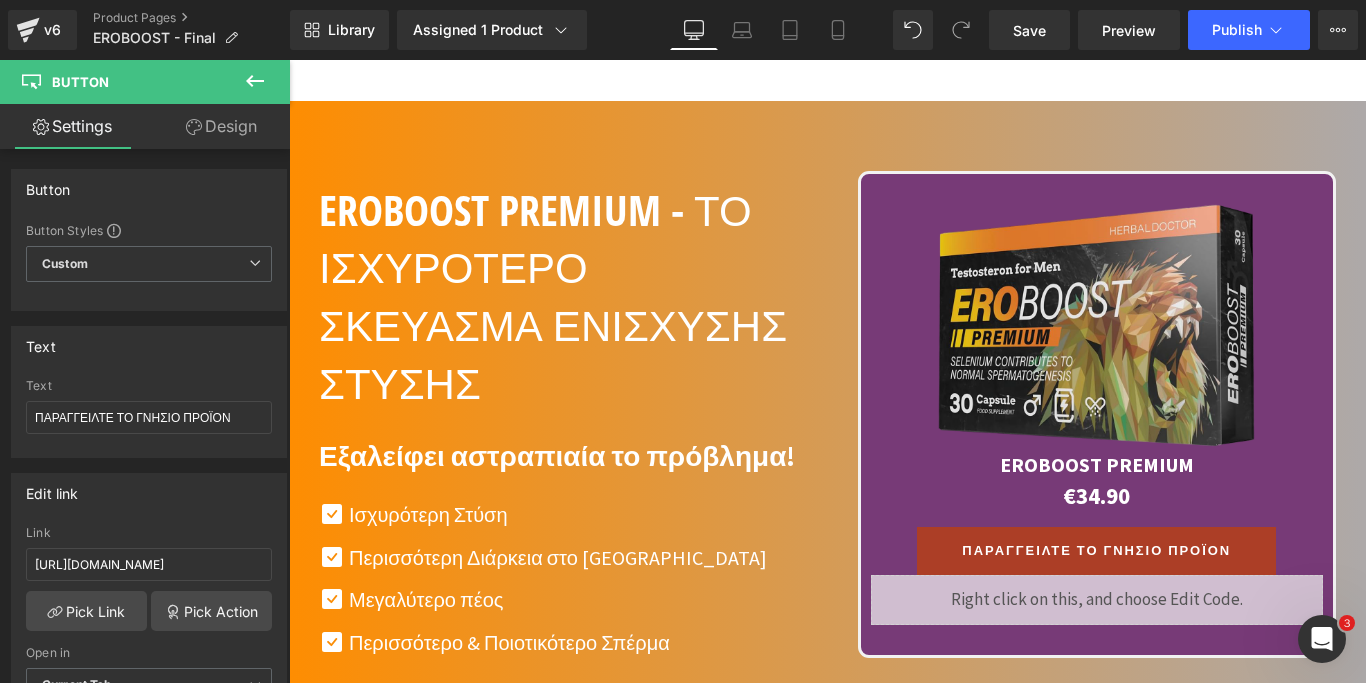 click 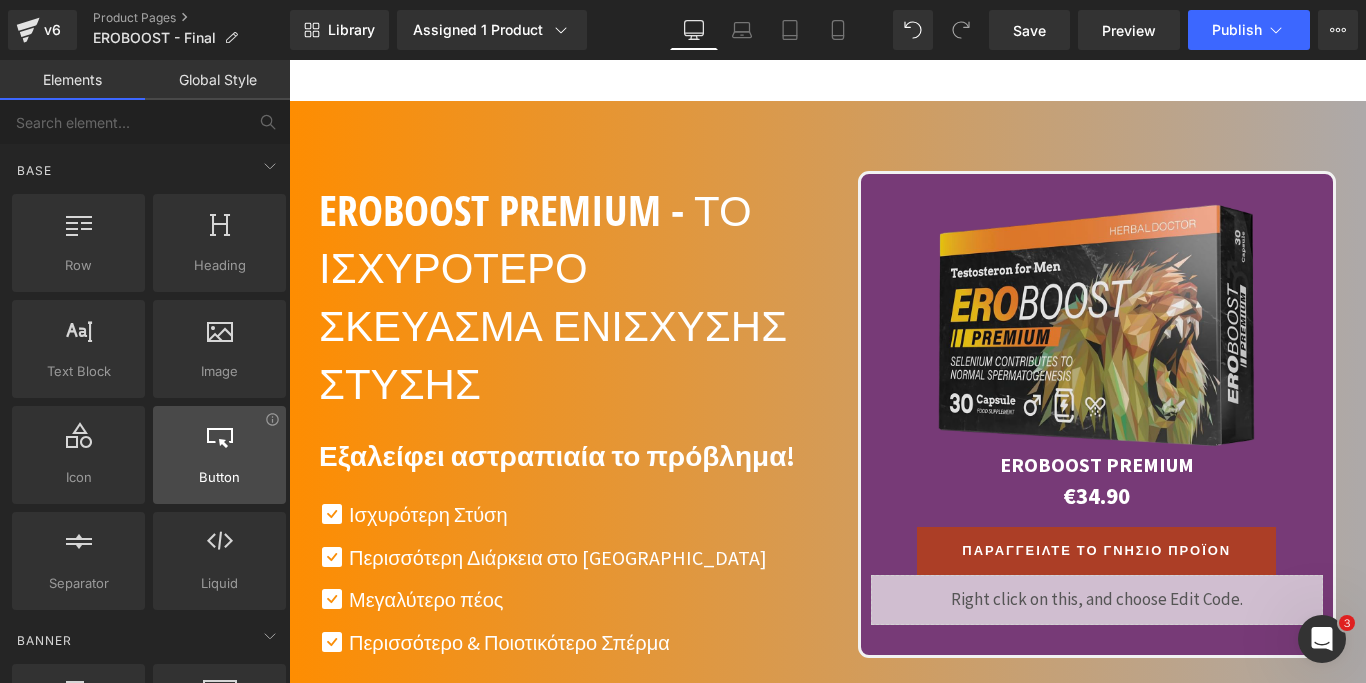 click on "Button" at bounding box center (219, 477) 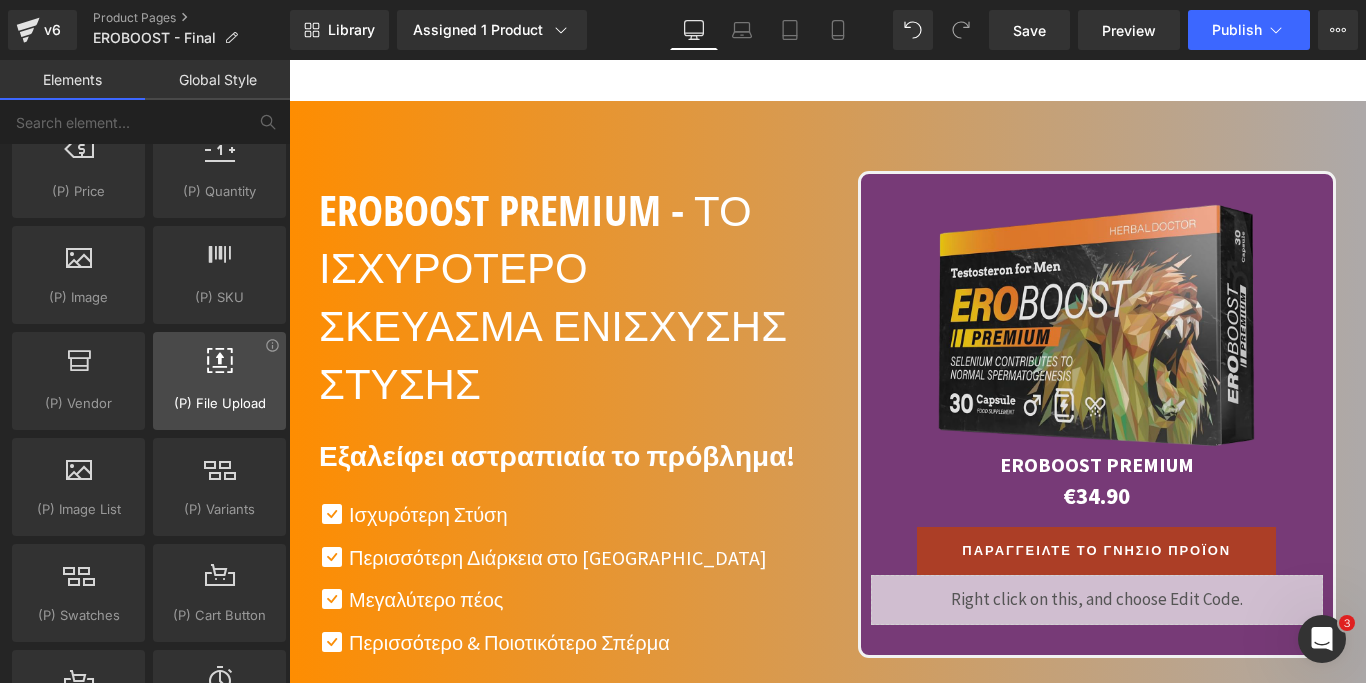 scroll, scrollTop: 2244, scrollLeft: 0, axis: vertical 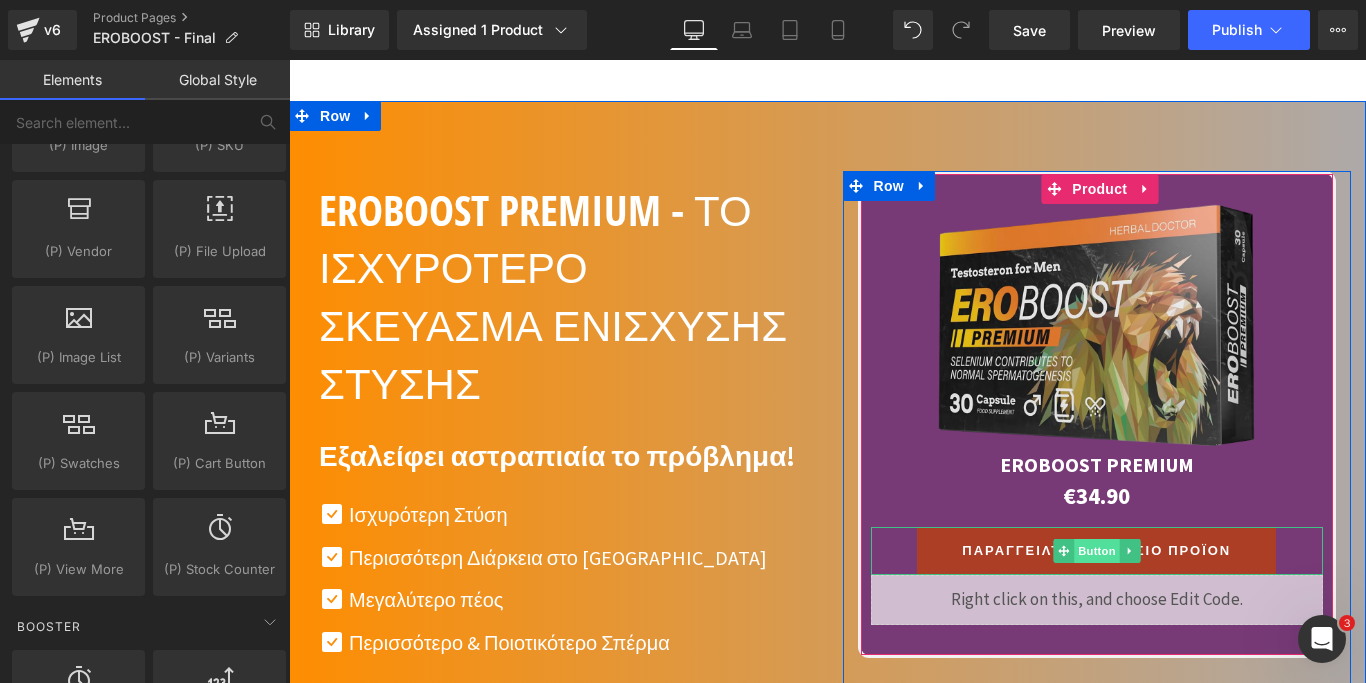click on "Button" at bounding box center [1097, 551] 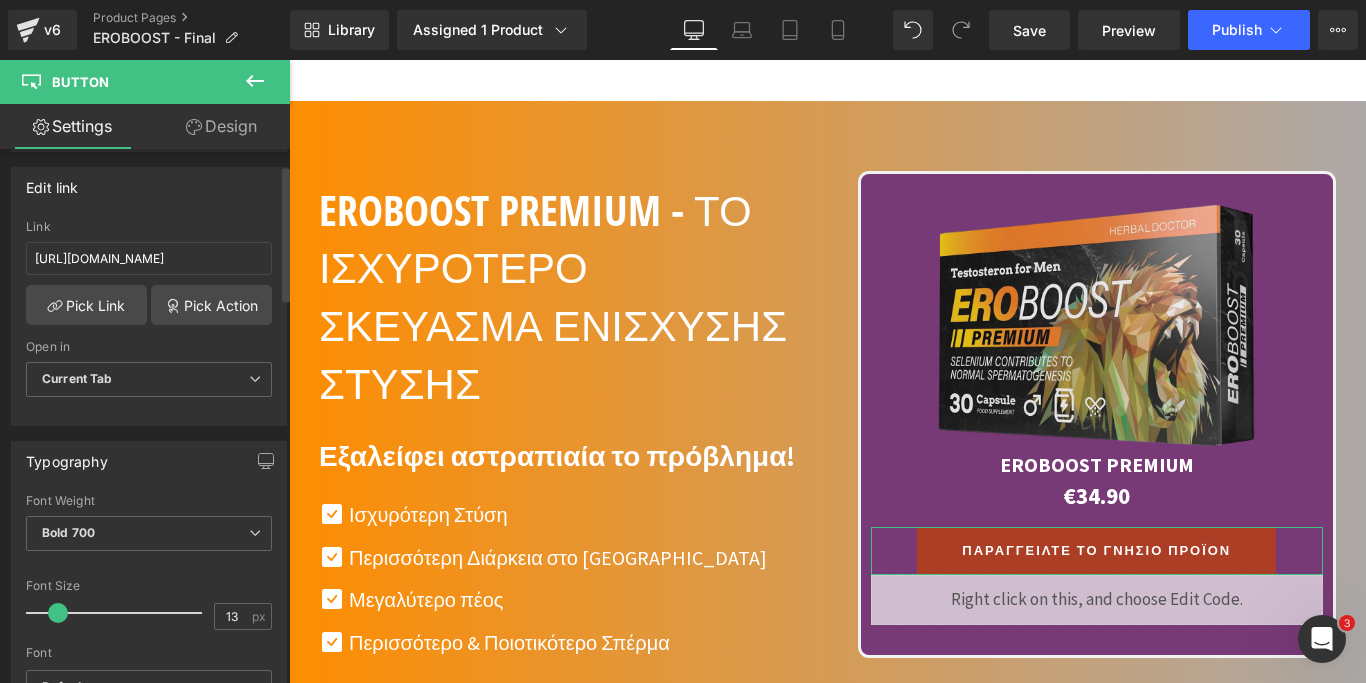 scroll, scrollTop: 0, scrollLeft: 0, axis: both 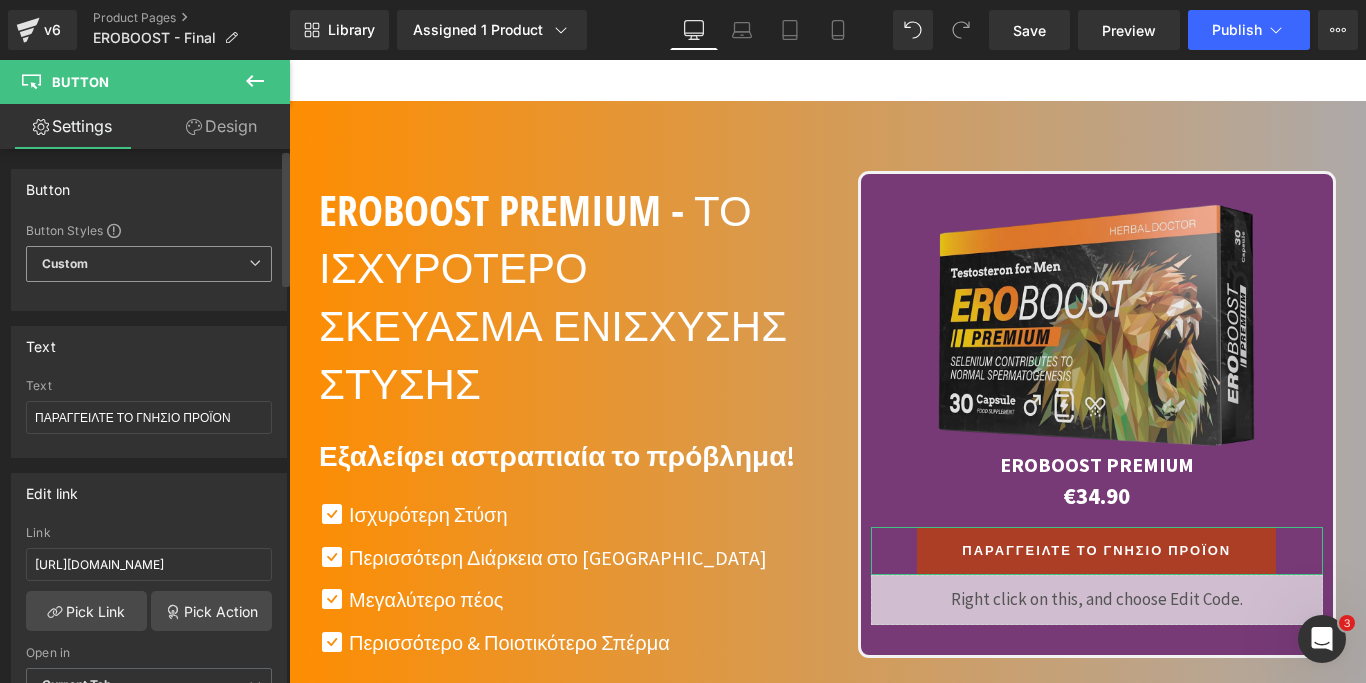 click at bounding box center (255, 263) 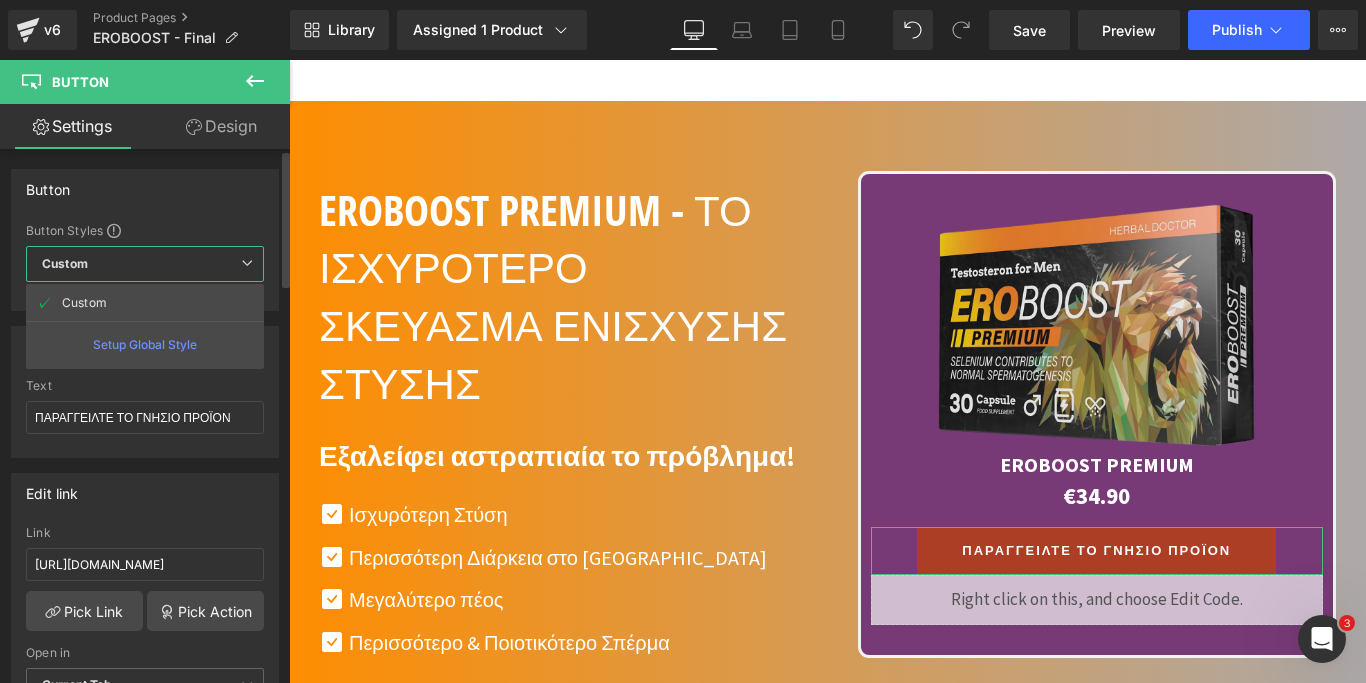 click on "Custom
Setup Global Style" at bounding box center [145, 264] 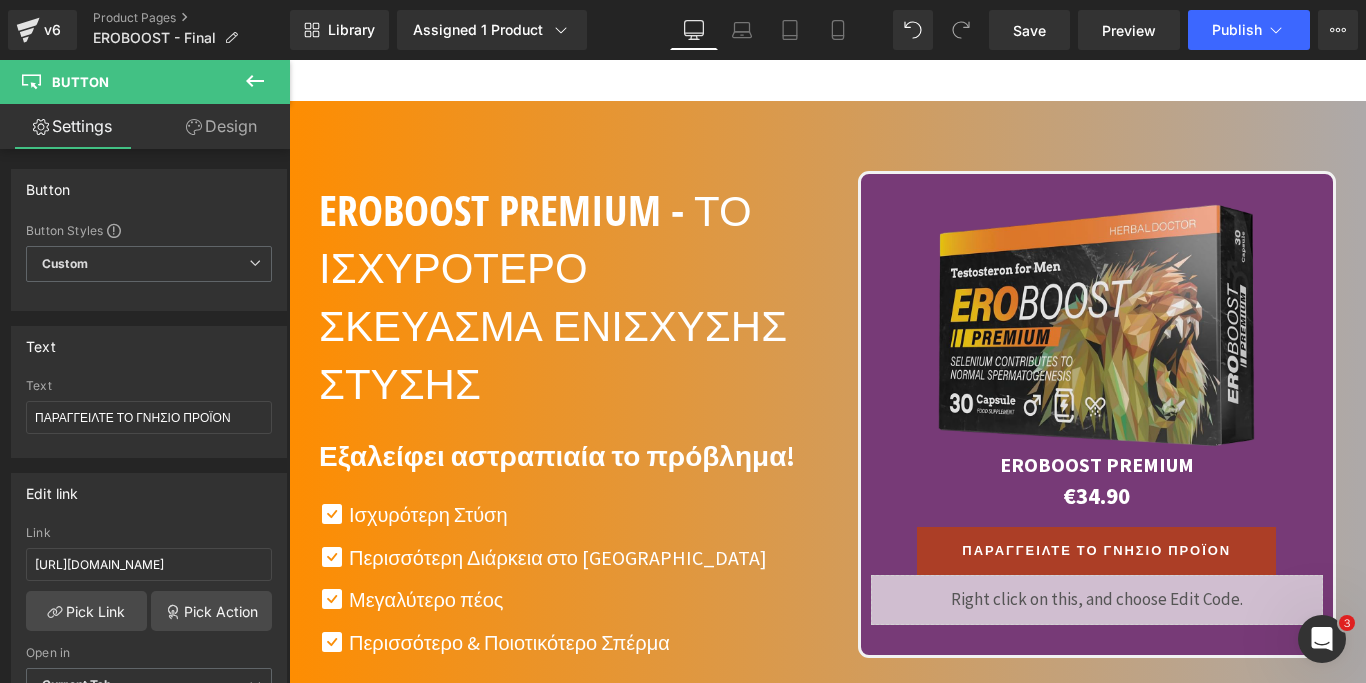 click 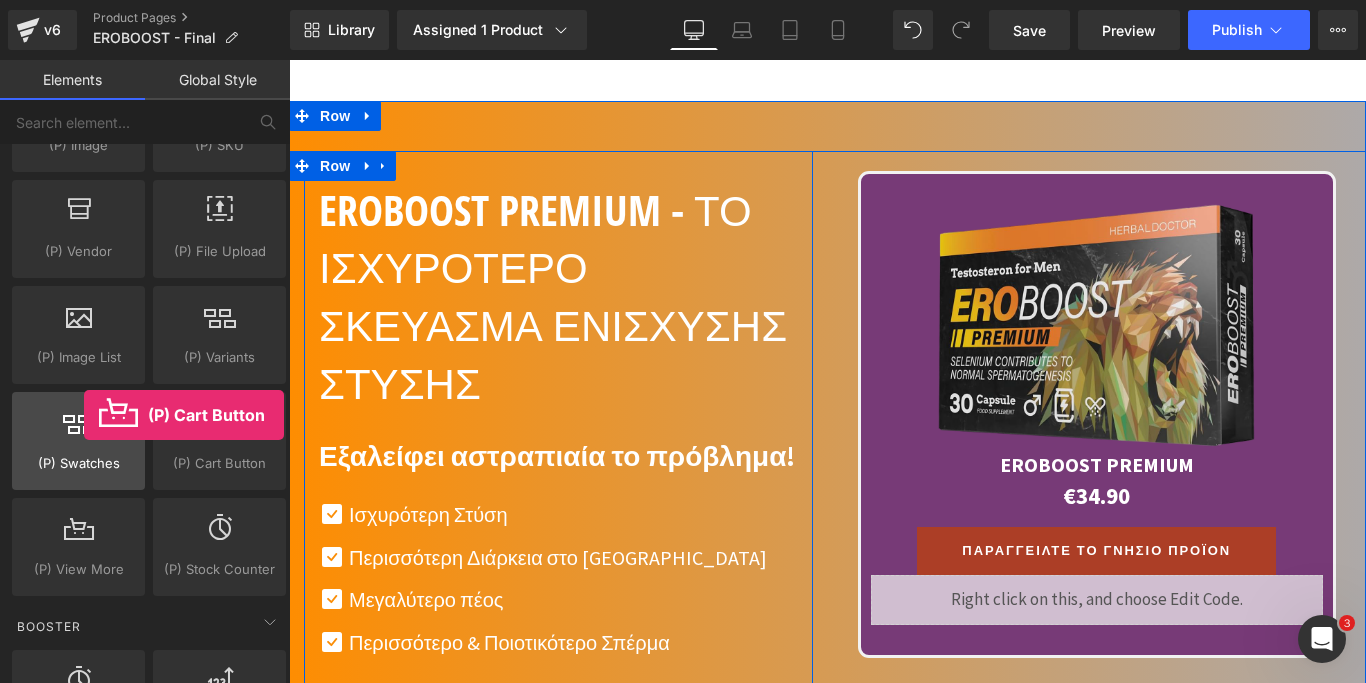 drag, startPoint x: 201, startPoint y: 447, endPoint x: 84, endPoint y: 415, distance: 121.29716 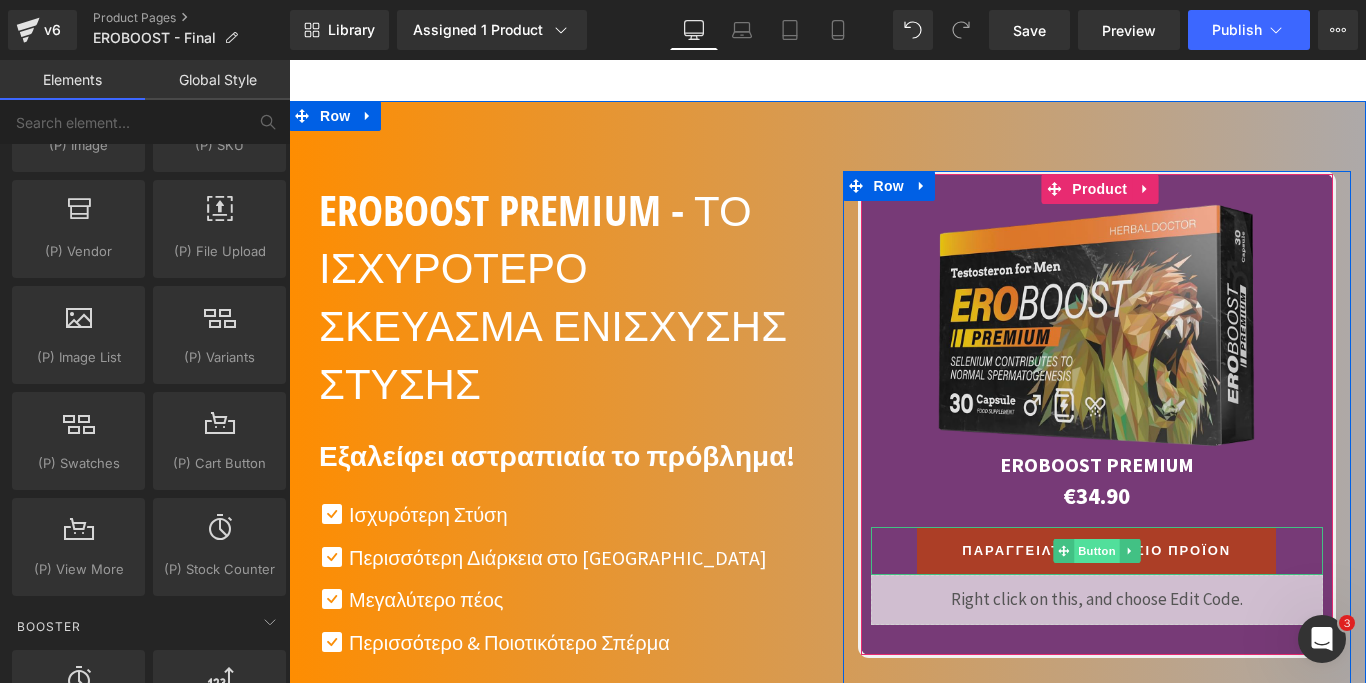 click on "Button" at bounding box center (1097, 551) 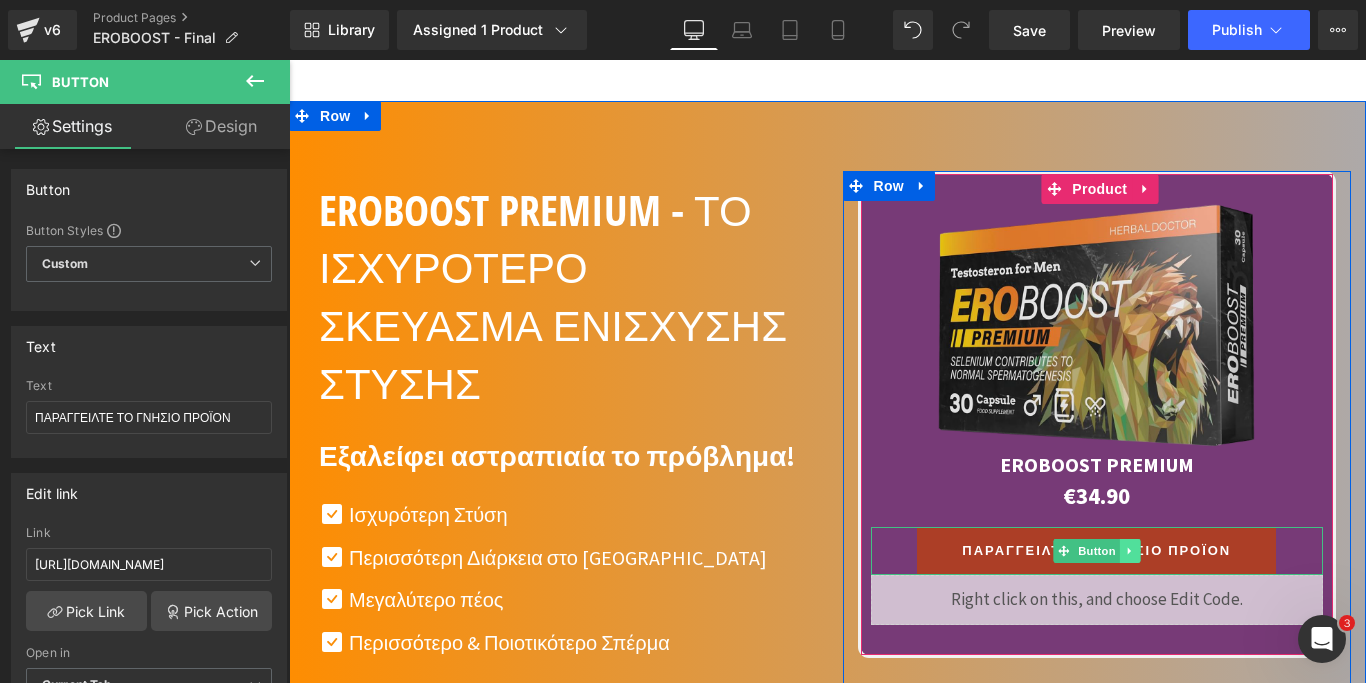 click 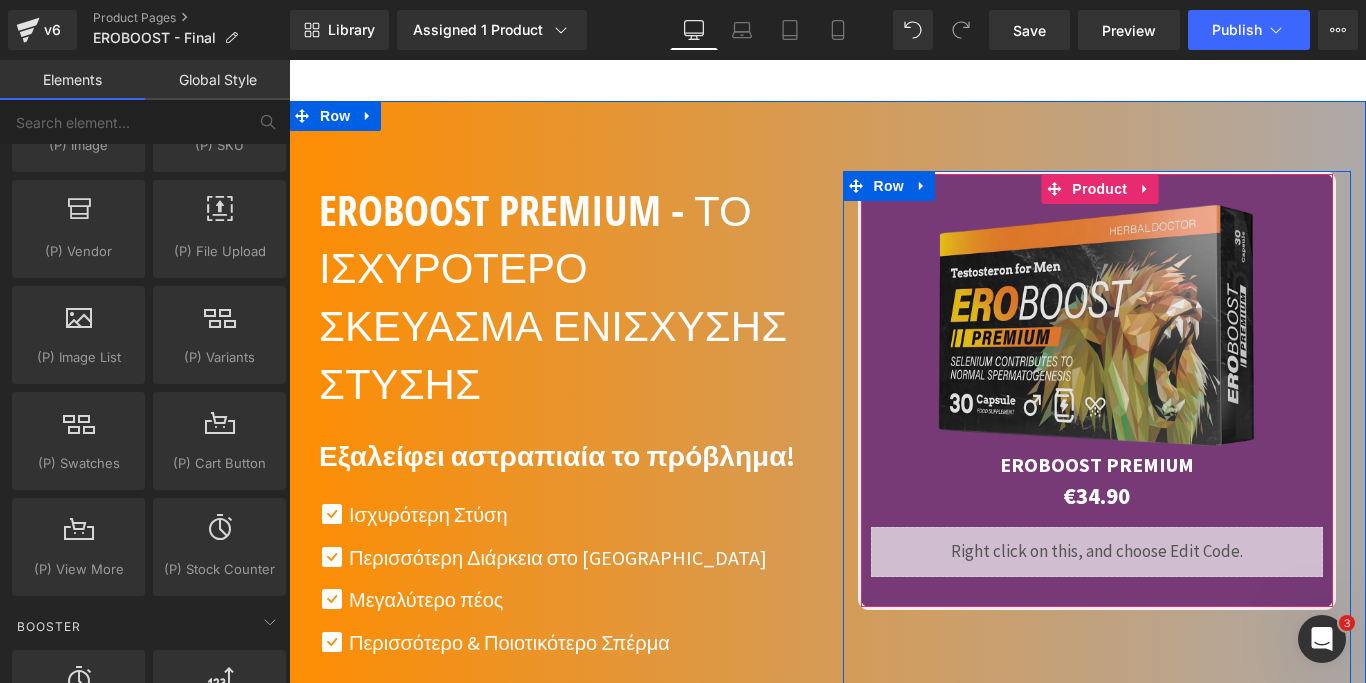 scroll, scrollTop: 2244, scrollLeft: 0, axis: vertical 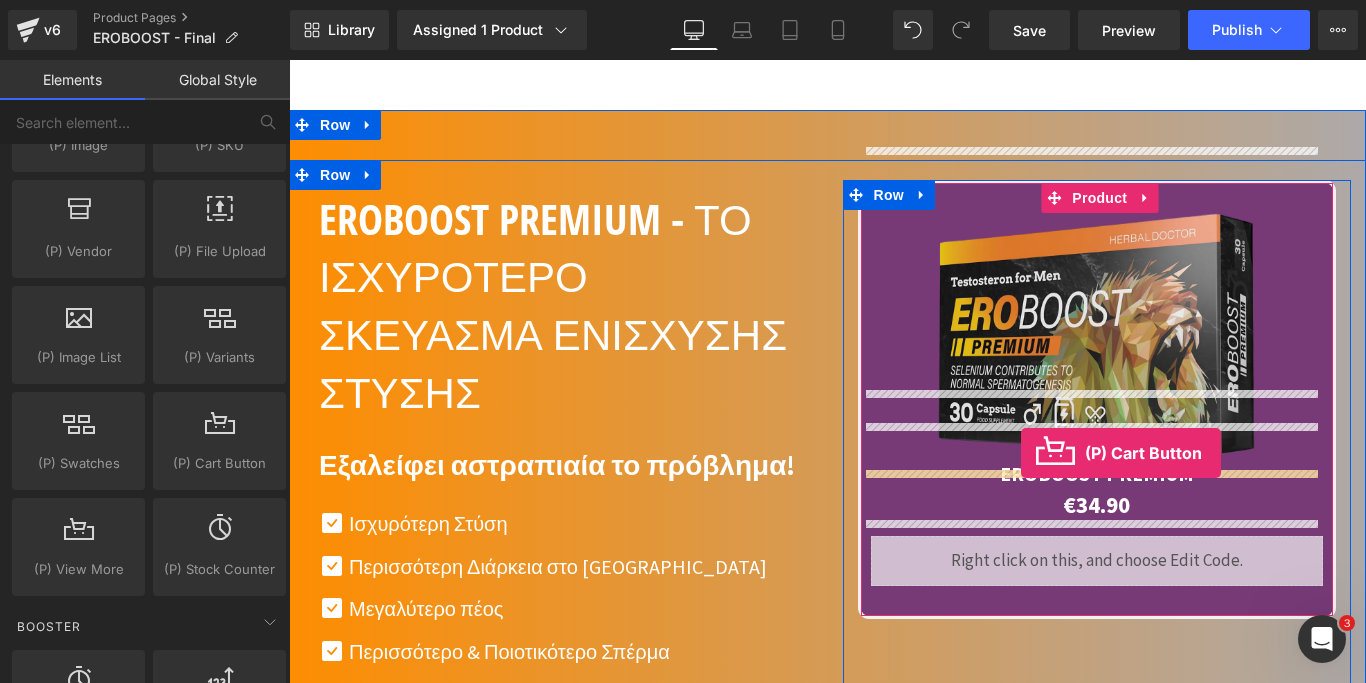 drag, startPoint x: 494, startPoint y: 517, endPoint x: 1021, endPoint y: 453, distance: 530.87195 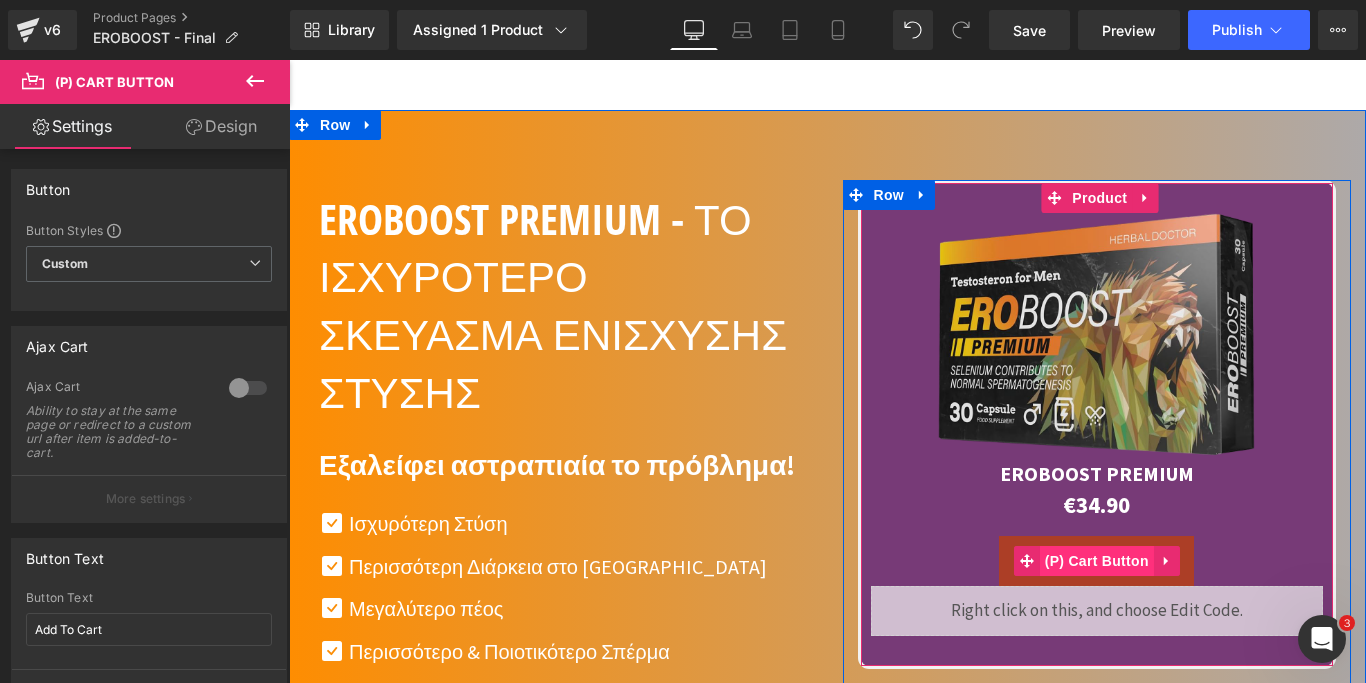 click on "(P) Cart Button" at bounding box center [1097, 561] 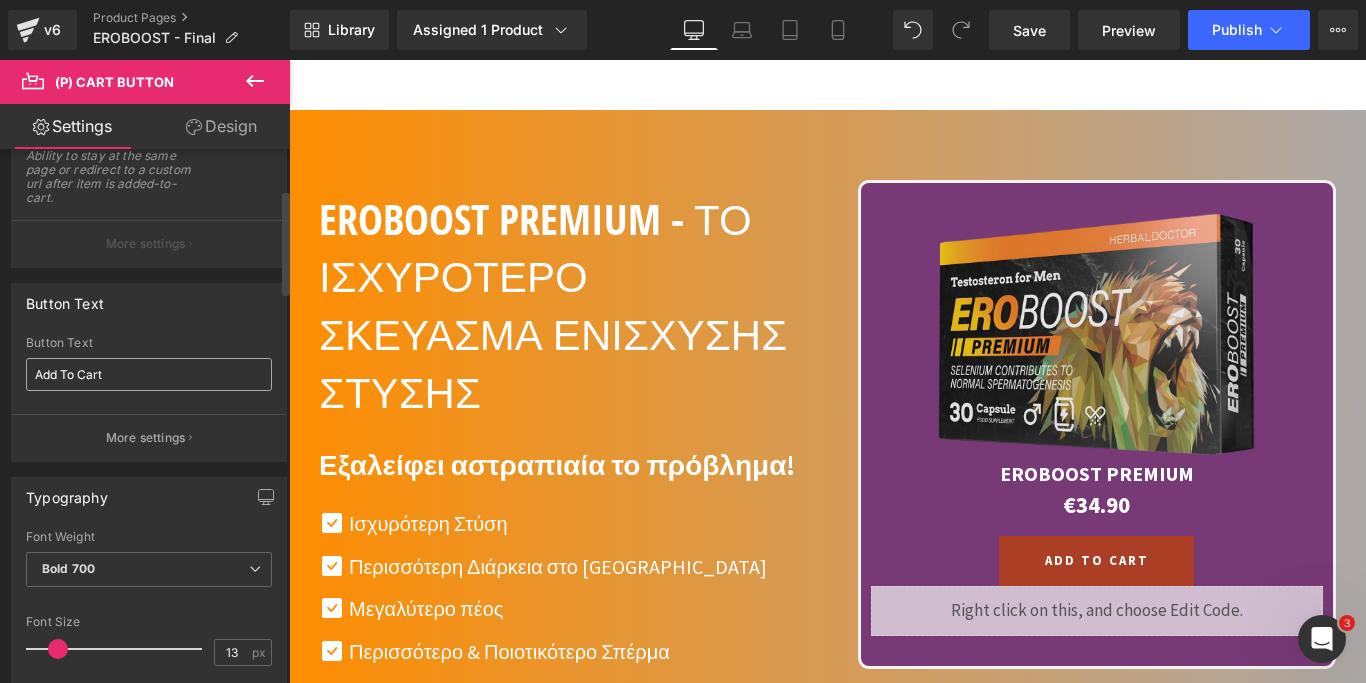 scroll, scrollTop: 204, scrollLeft: 0, axis: vertical 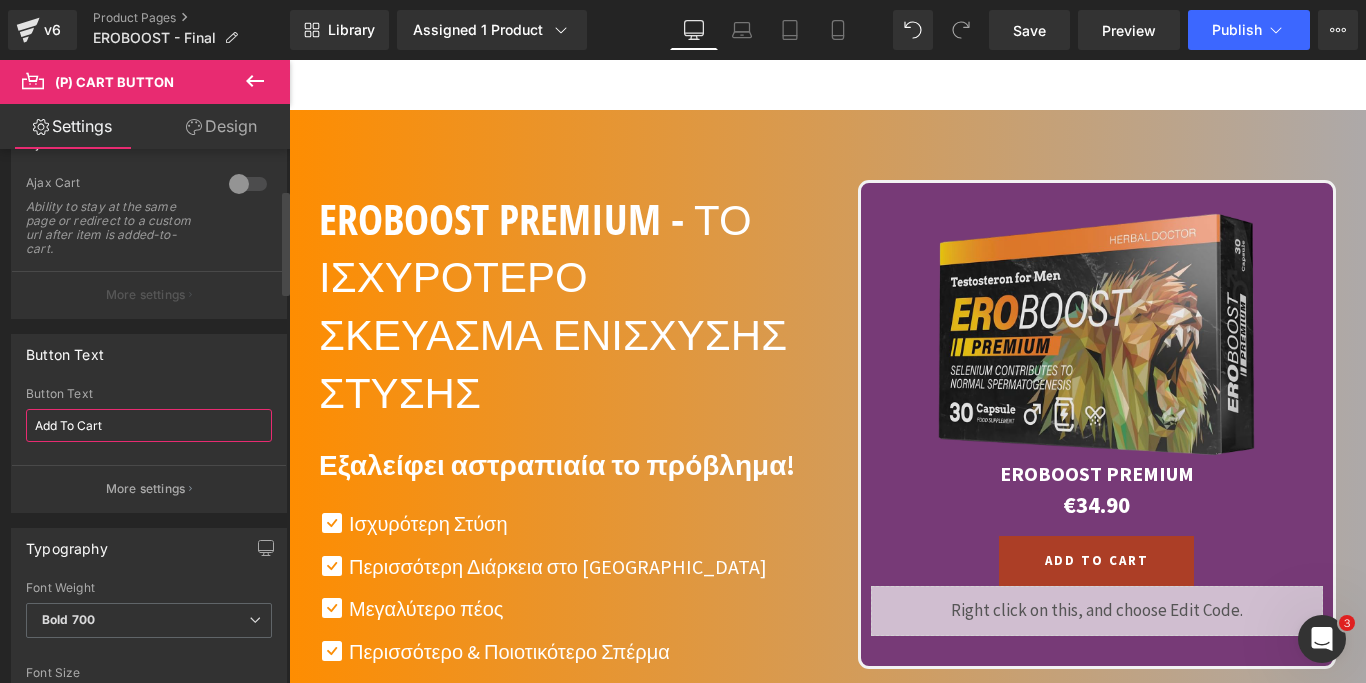 drag, startPoint x: 143, startPoint y: 428, endPoint x: 0, endPoint y: 444, distance: 143.89232 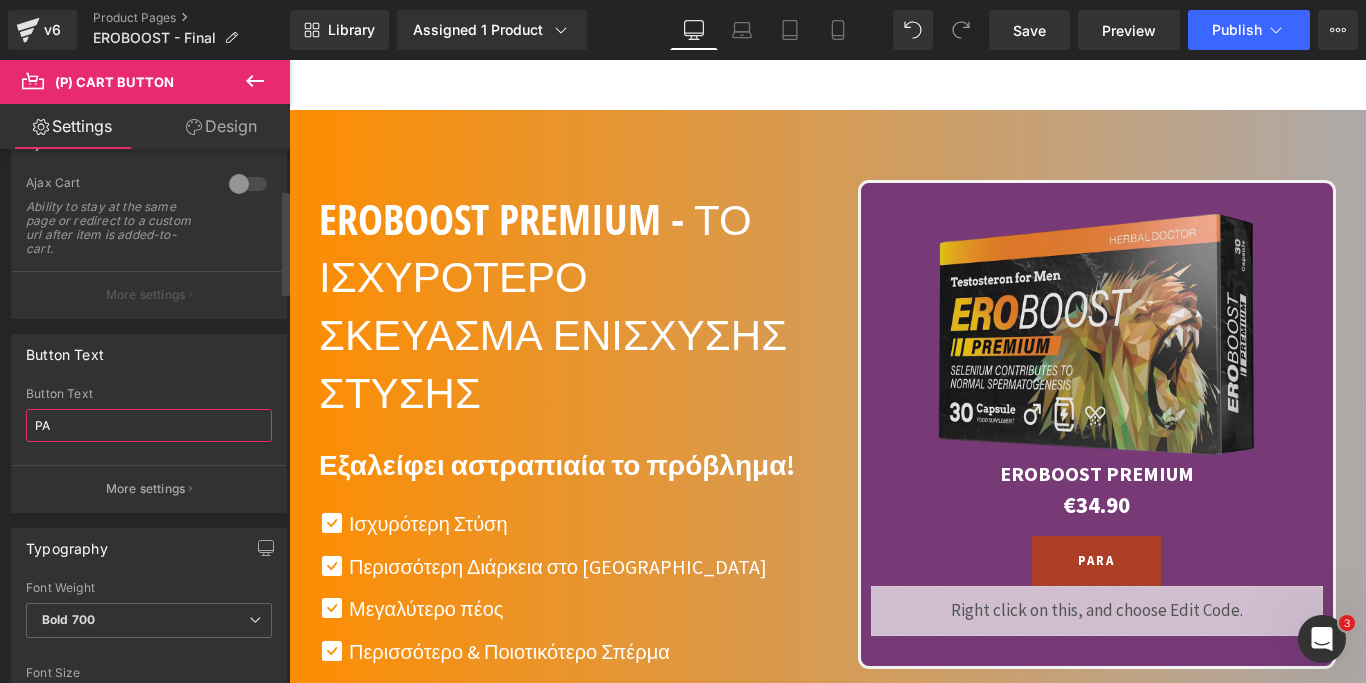 type on "P" 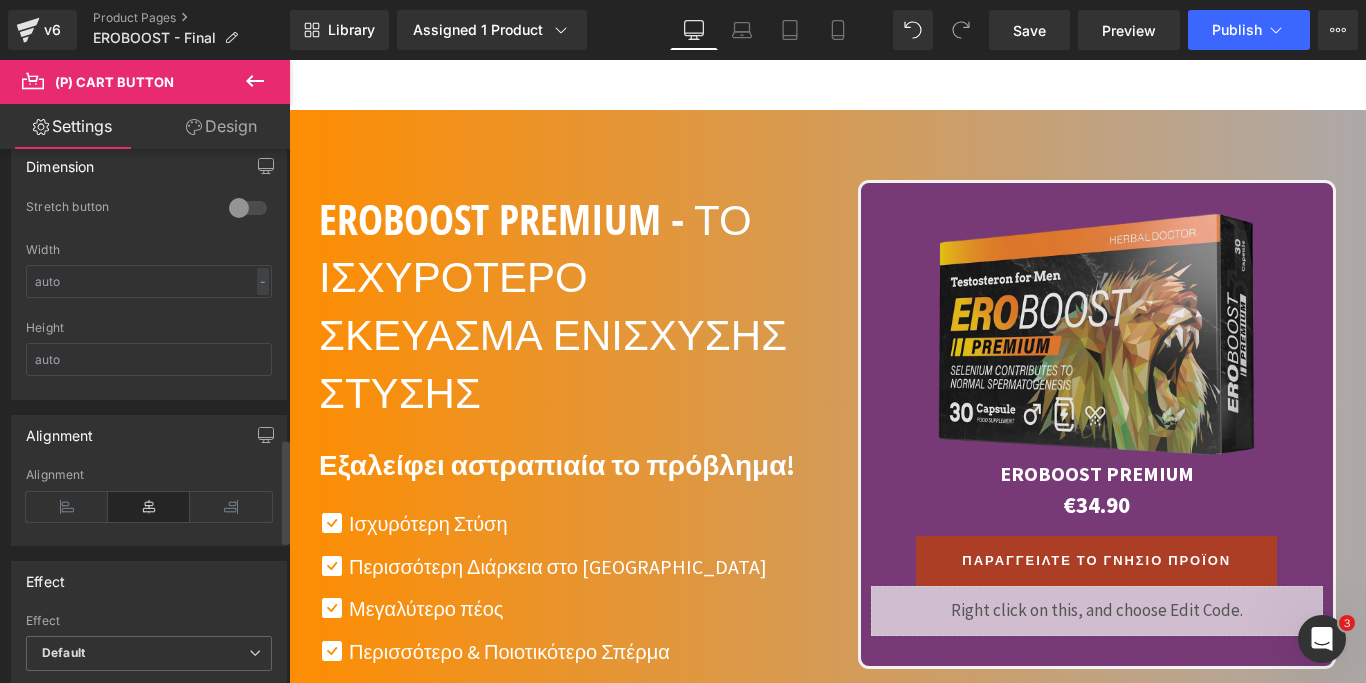 scroll, scrollTop: 1530, scrollLeft: 0, axis: vertical 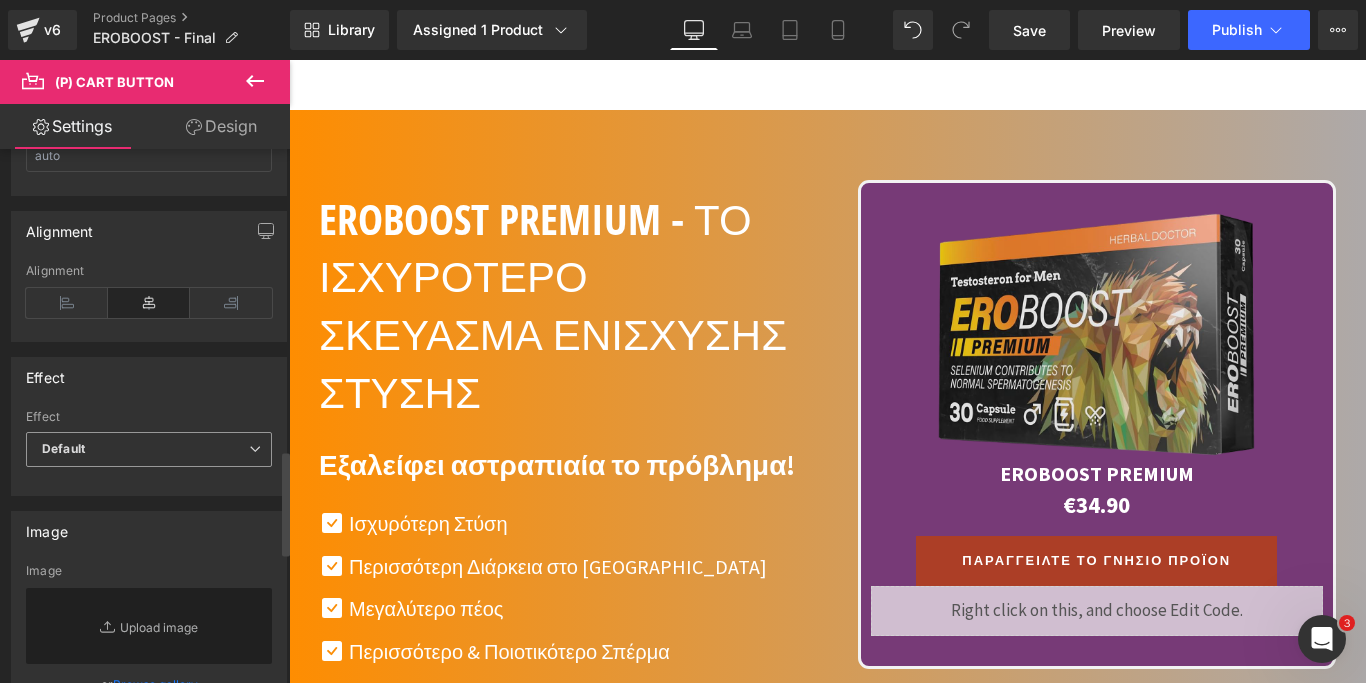 type on "ΠΑΡΑΓΓΕΙΛΤΕ ΤΟ ΓΝΗΣΙΟ ΠΡΟϊΟΝ" 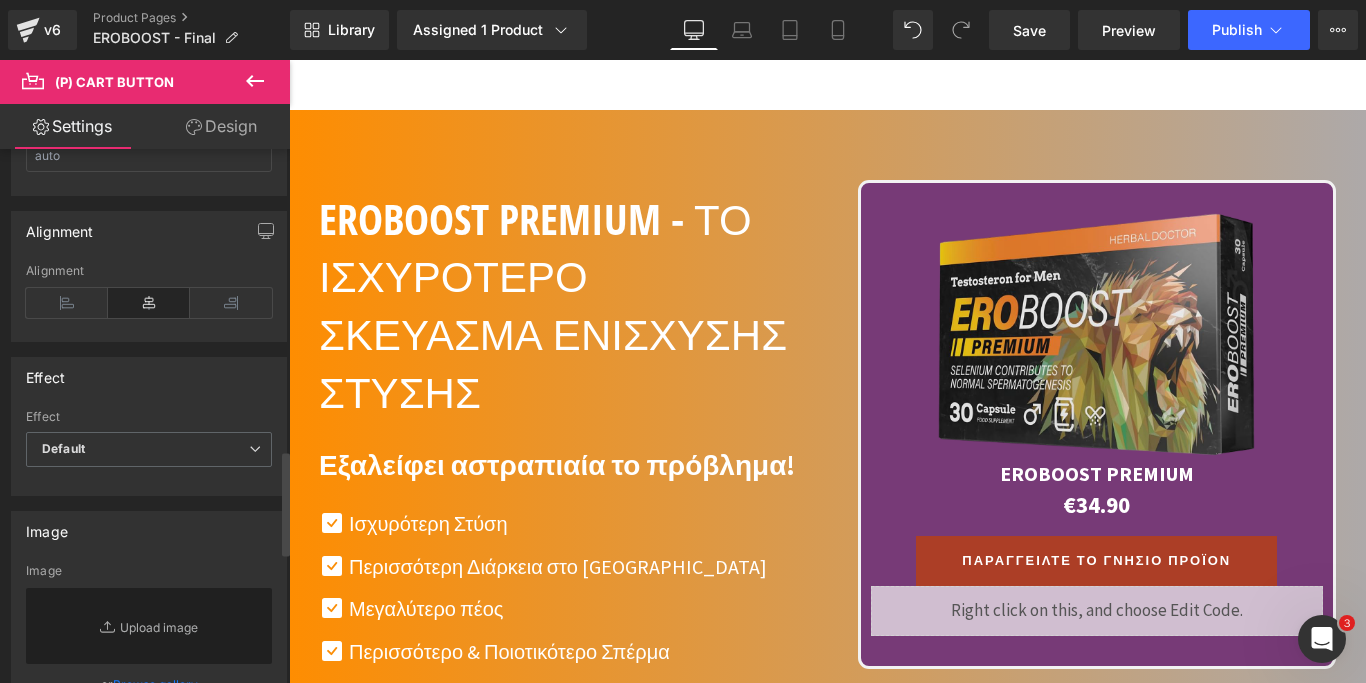 click on "Effect Default Shake Shake on Hover Effect
Default
Default Shake Shake on Hover None Shake Left and Right Shake Up and Down Wobble Animation
Shake Left and Right
None Shake Left and Right Shake Up and Down Wobble 4000 Animation Interval 4000 Animates every x seconds you enter, eg: 5000 = 5s" at bounding box center (149, 419) 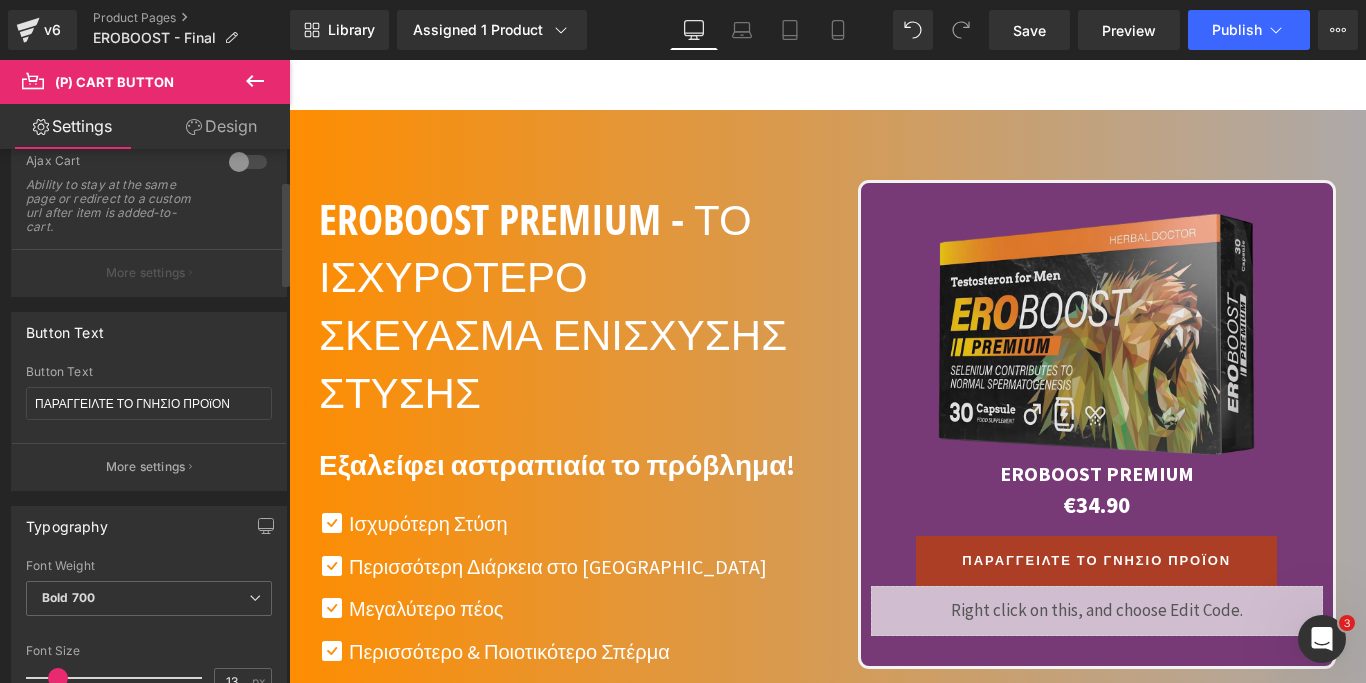 scroll, scrollTop: 158, scrollLeft: 0, axis: vertical 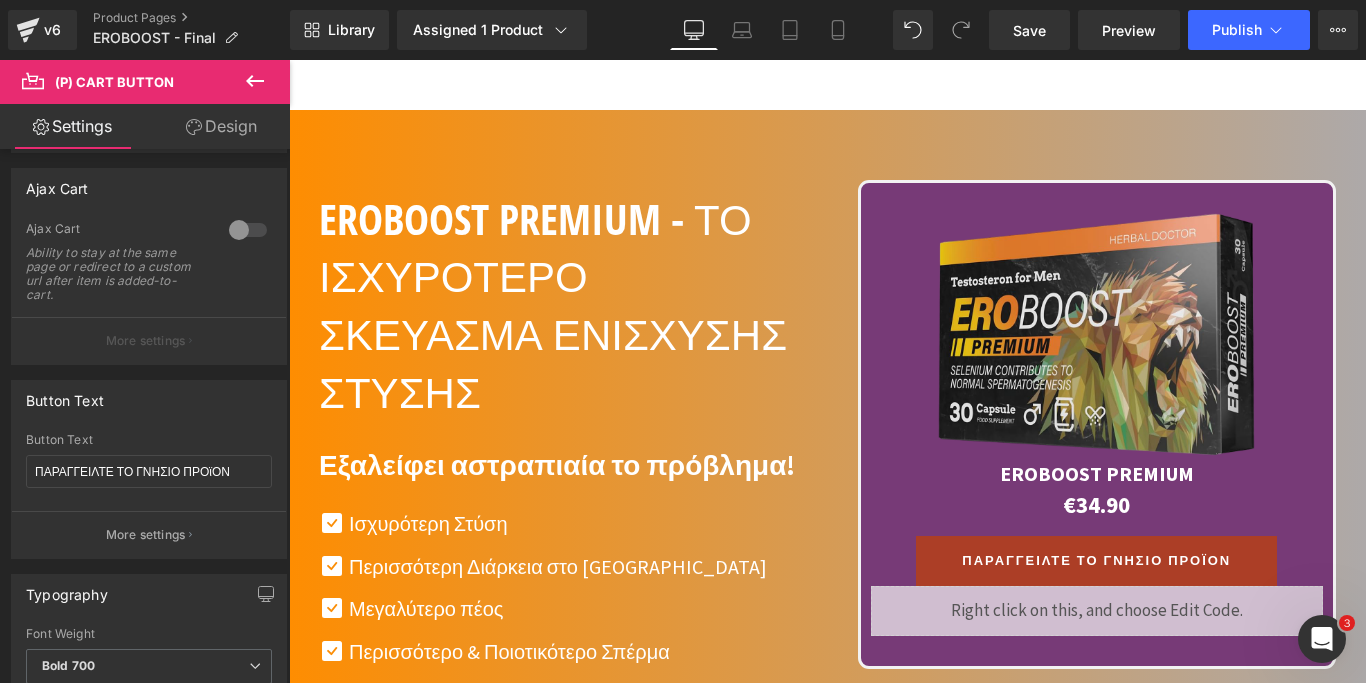 click on "Design" at bounding box center [221, 126] 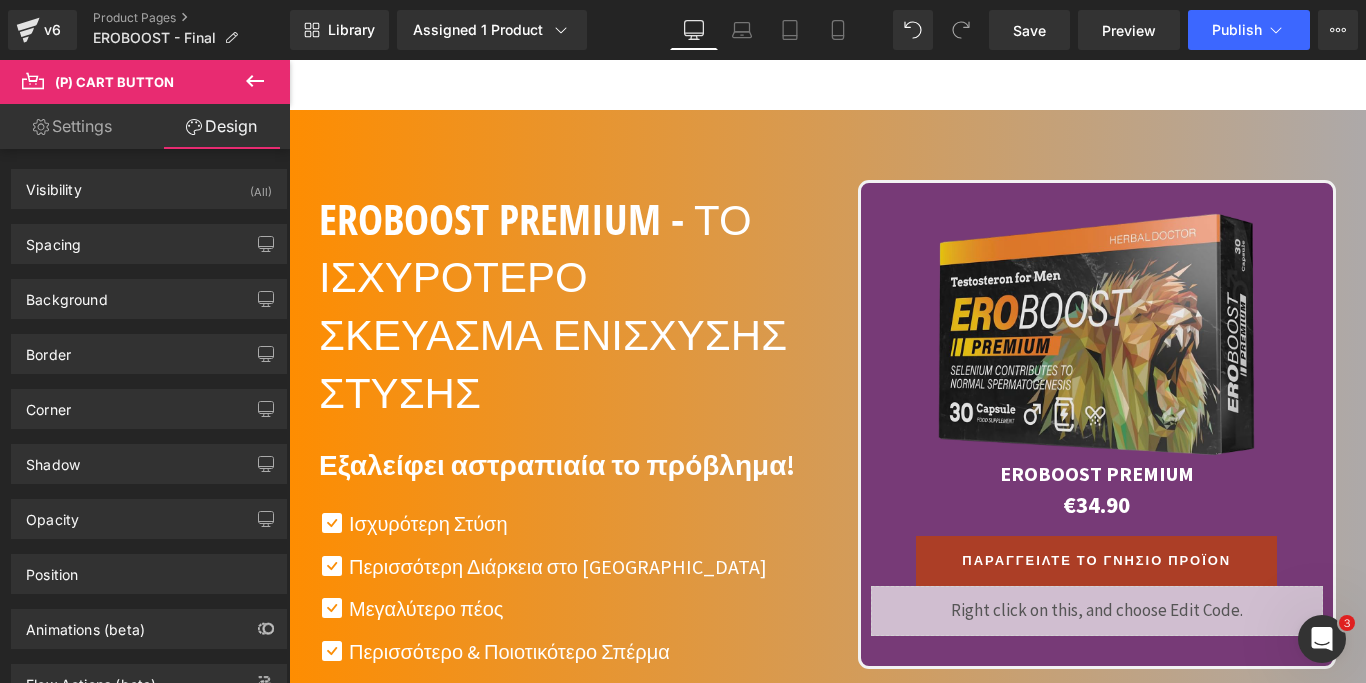 click on "Settings" at bounding box center (72, 126) 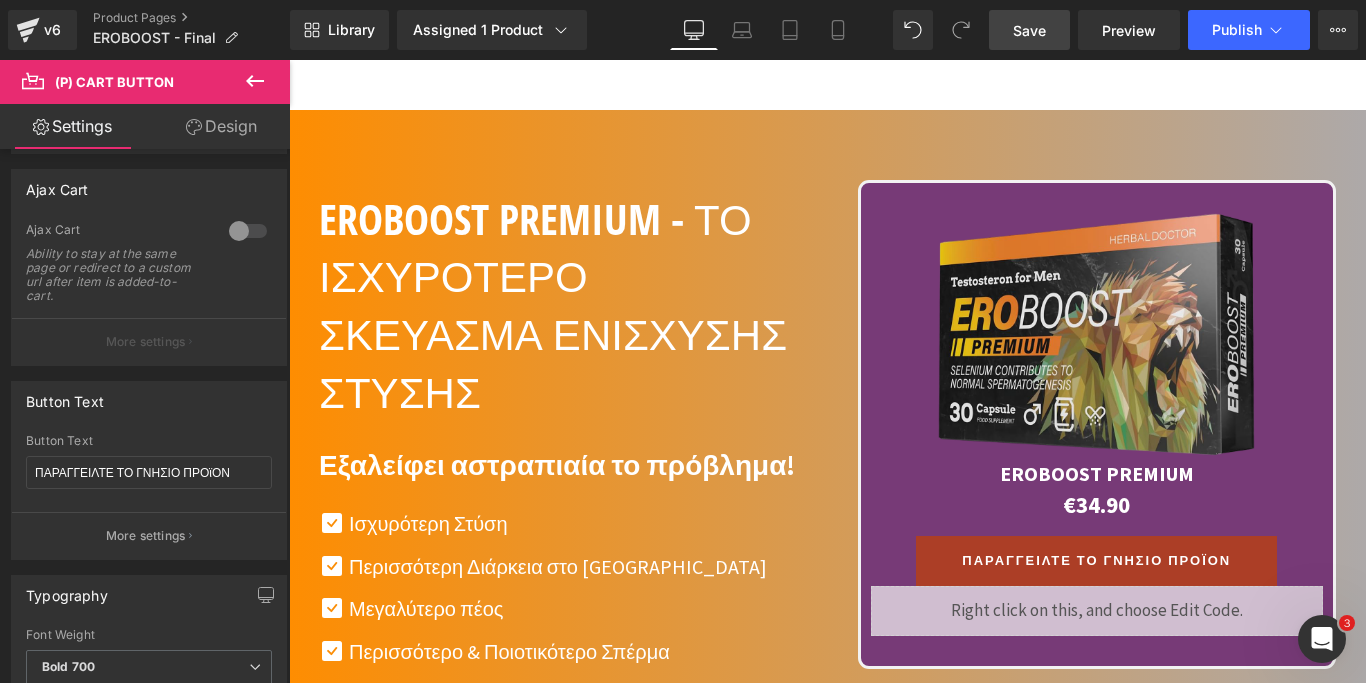 click on "Save" at bounding box center [1029, 30] 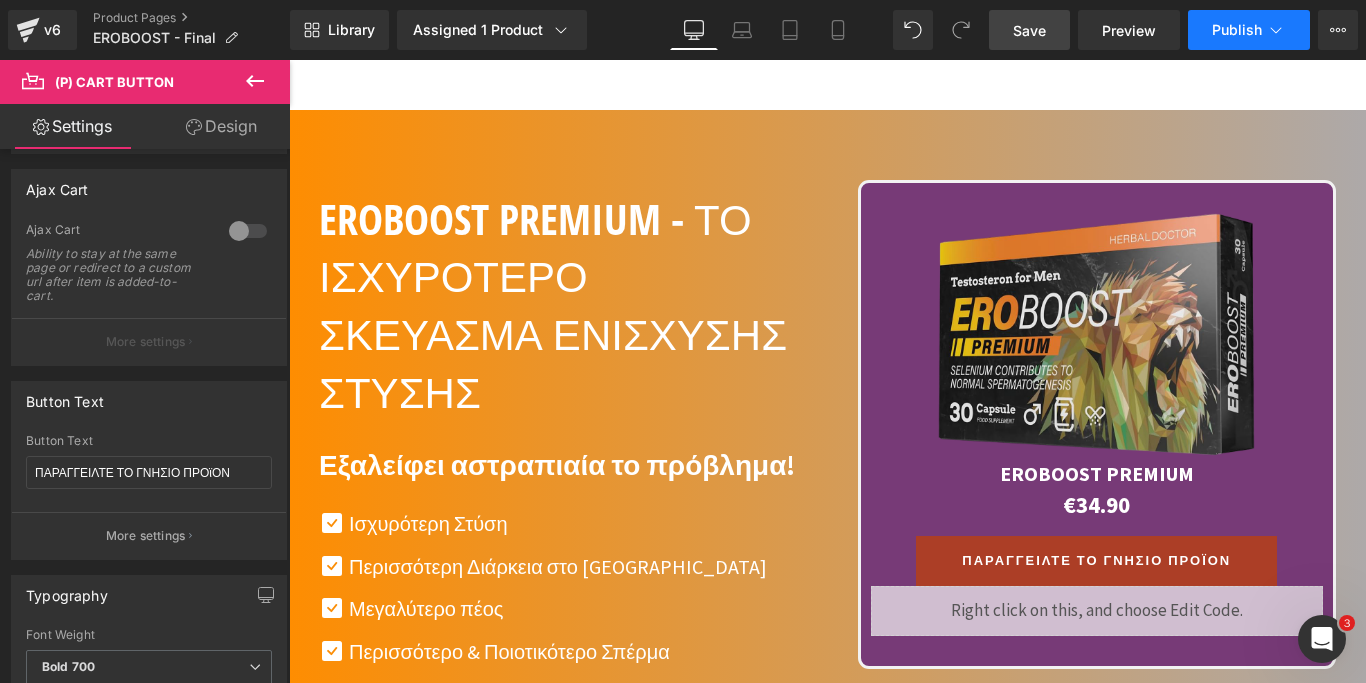 click on "Publish" at bounding box center (1249, 30) 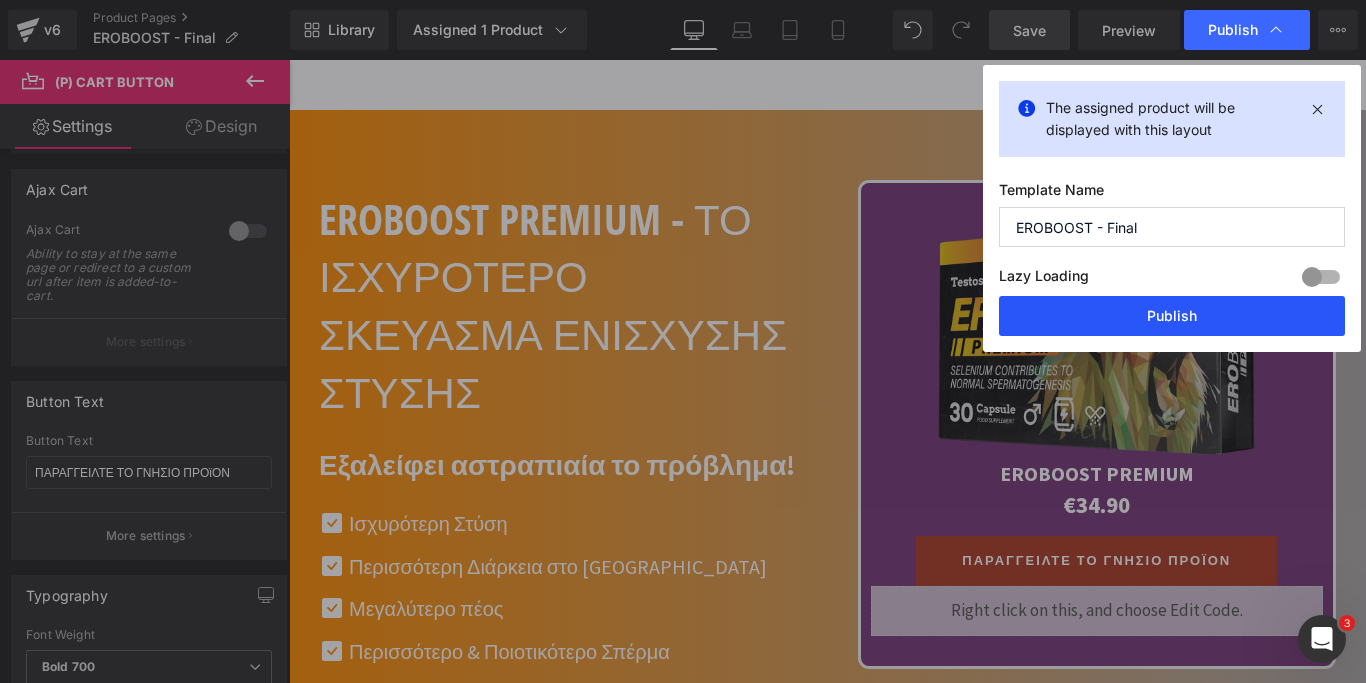click on "Publish" at bounding box center (1172, 316) 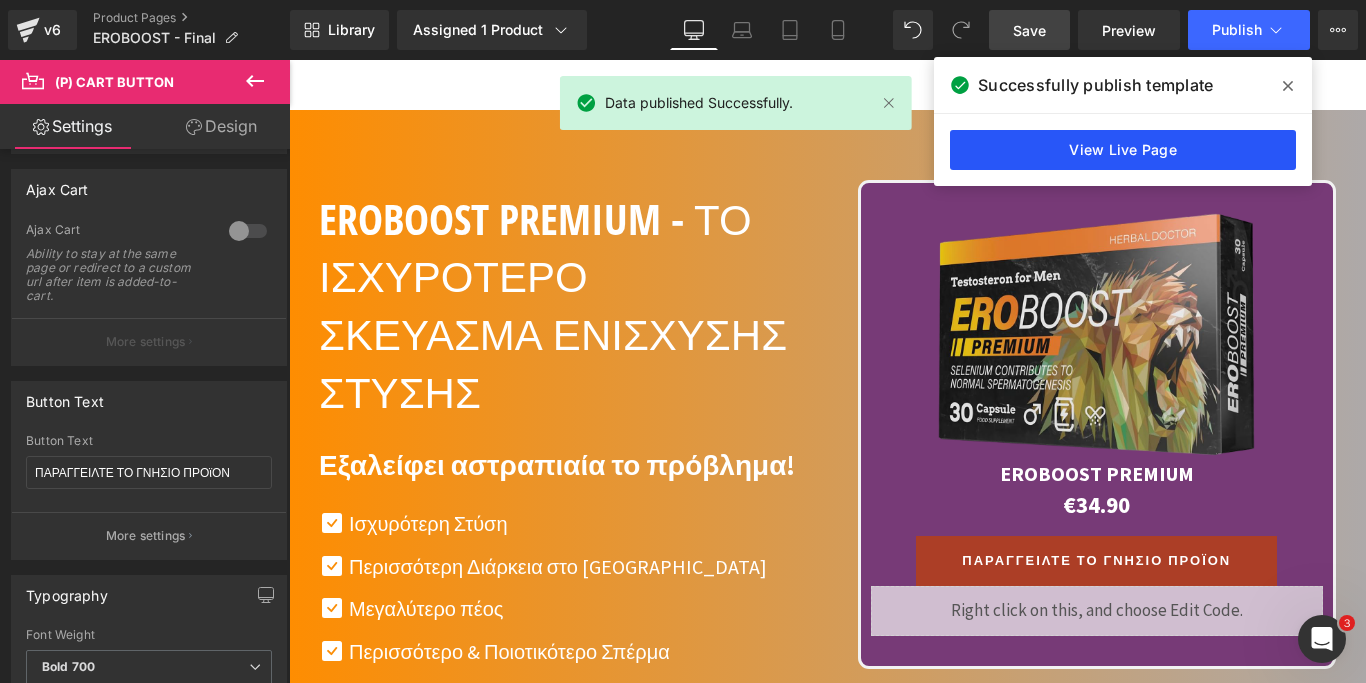 click on "View Live Page" at bounding box center [1123, 150] 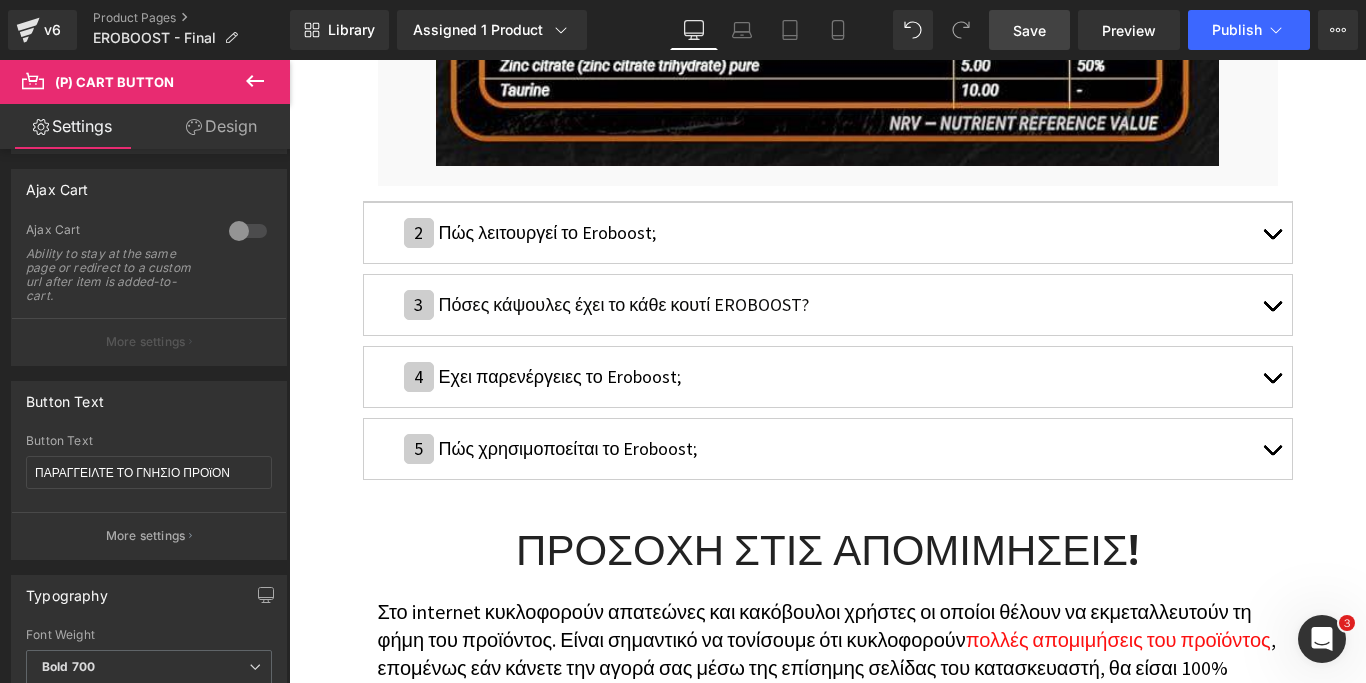 scroll, scrollTop: 5808, scrollLeft: 0, axis: vertical 